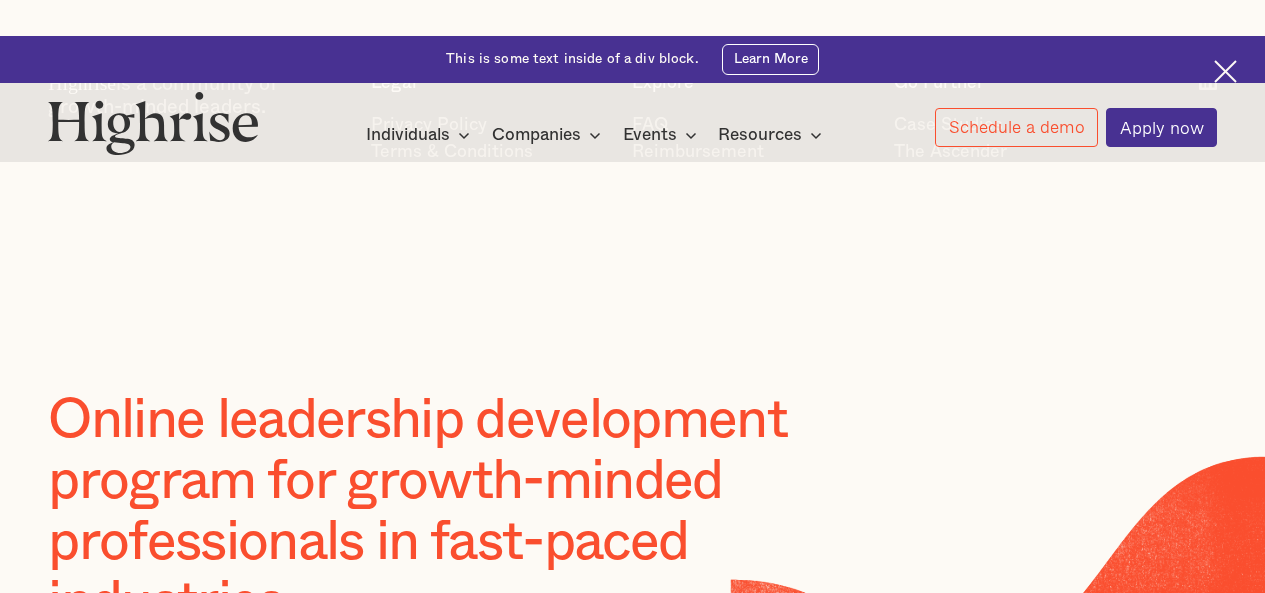 scroll, scrollTop: 0, scrollLeft: 0, axis: both 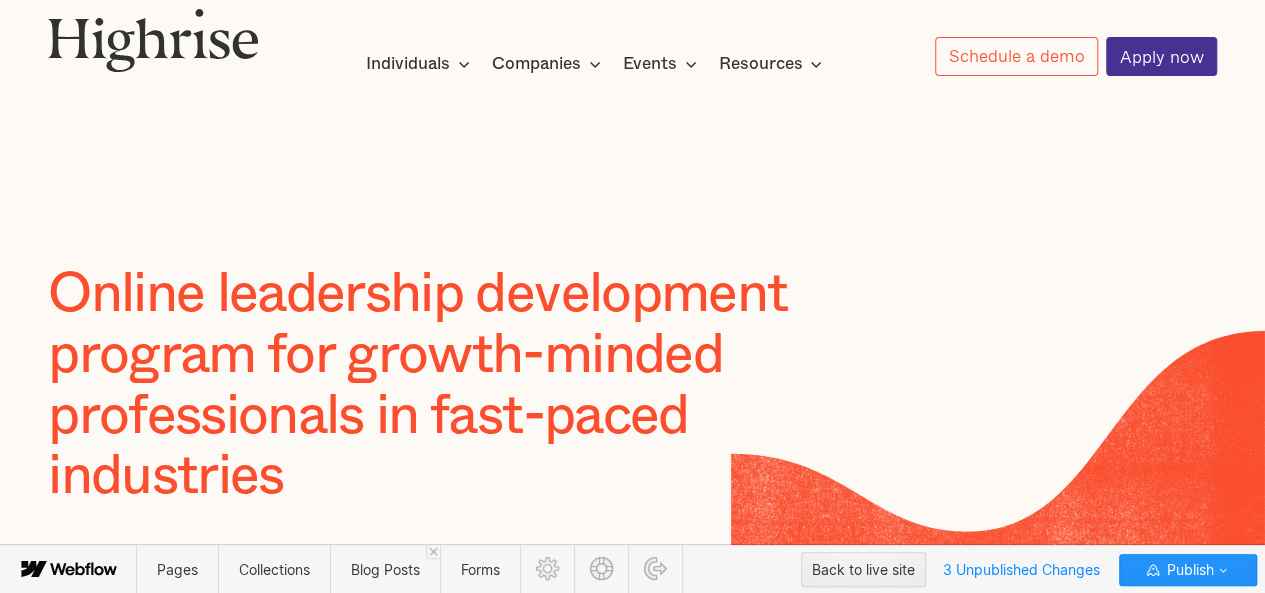 click on "Blog Posts" at bounding box center (385, 569) 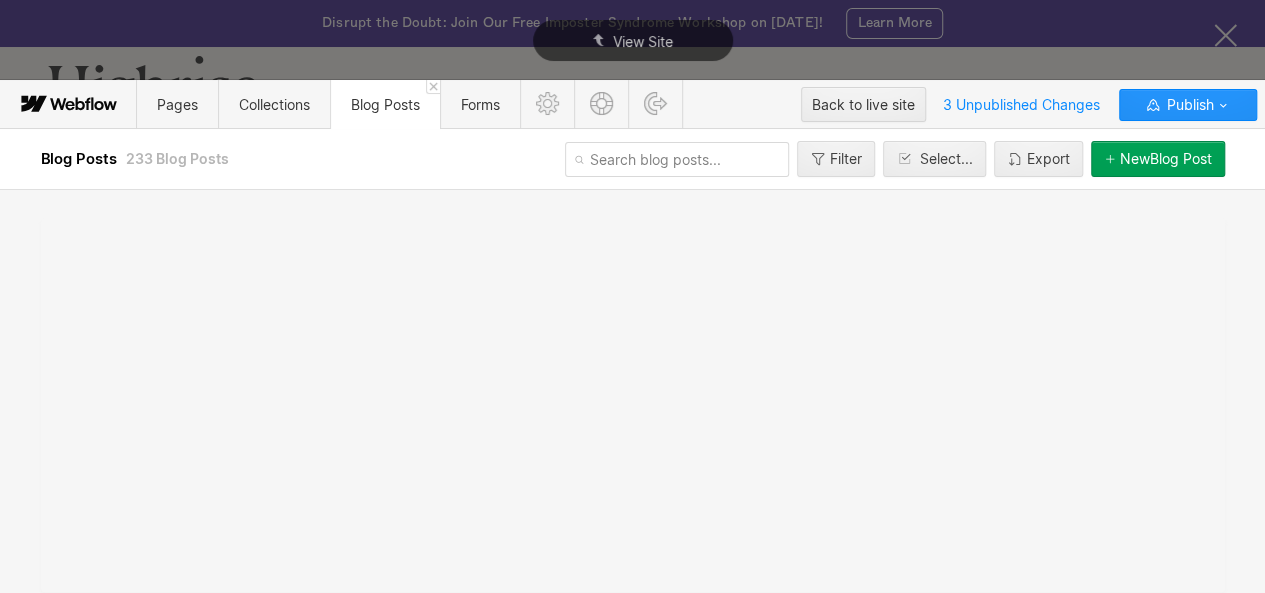 click at bounding box center (677, 159) 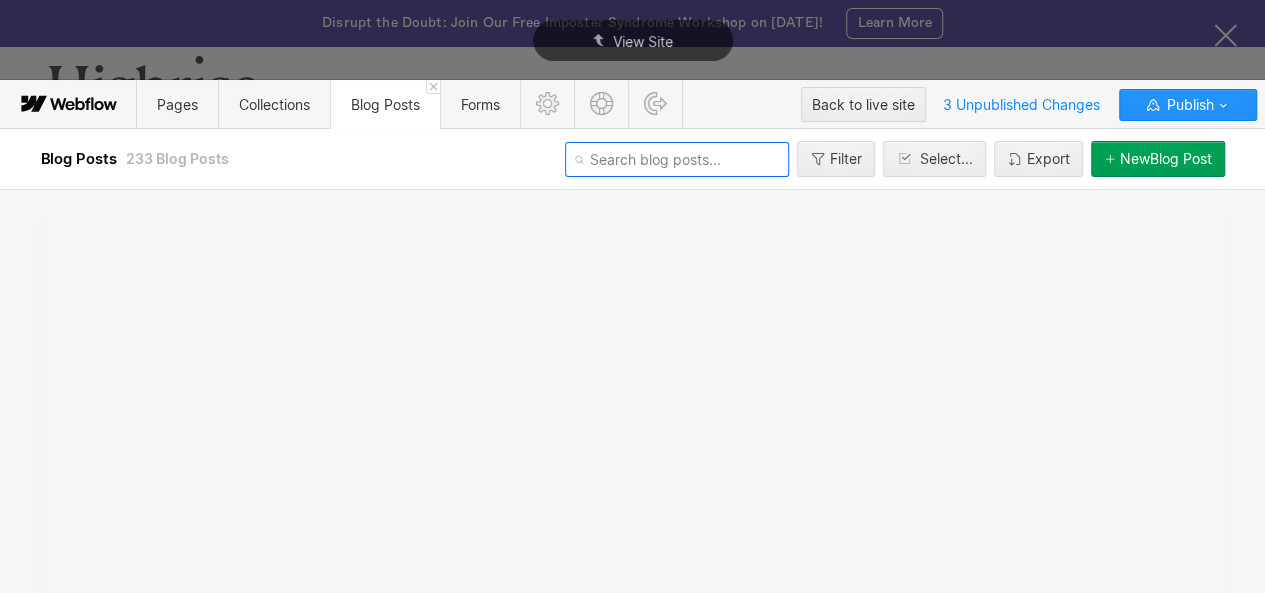 paste on "how-to-manage-change-inside-your-workplace" 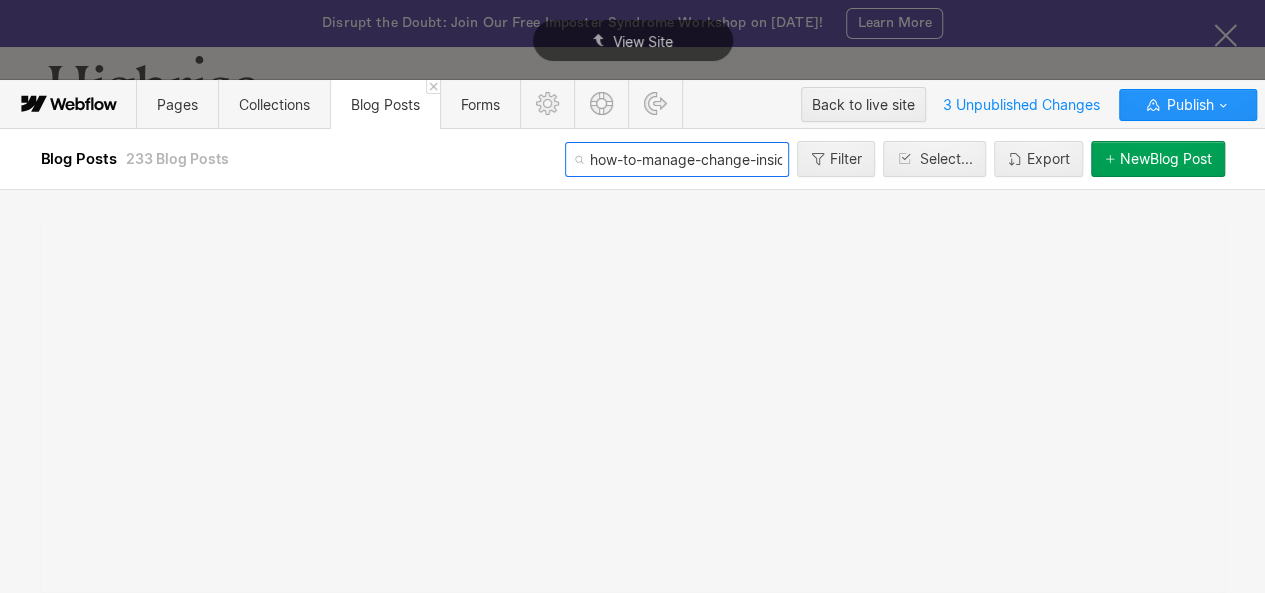 scroll, scrollTop: 0, scrollLeft: 124, axis: horizontal 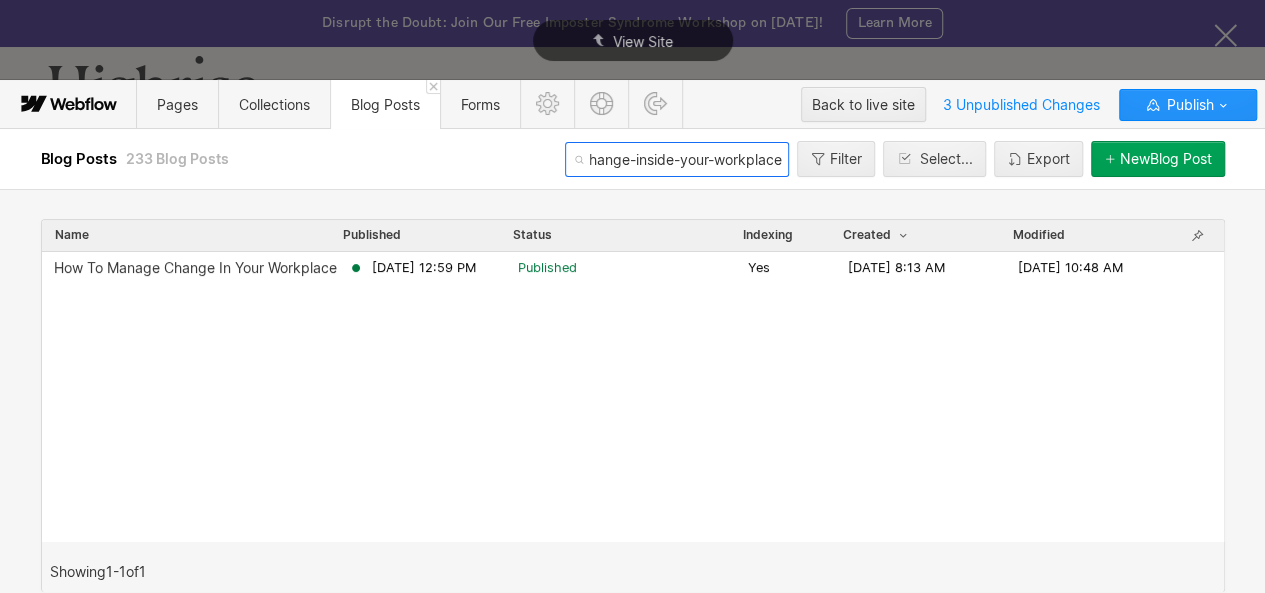 type on "how-to-manage-change-inside-your-workplace" 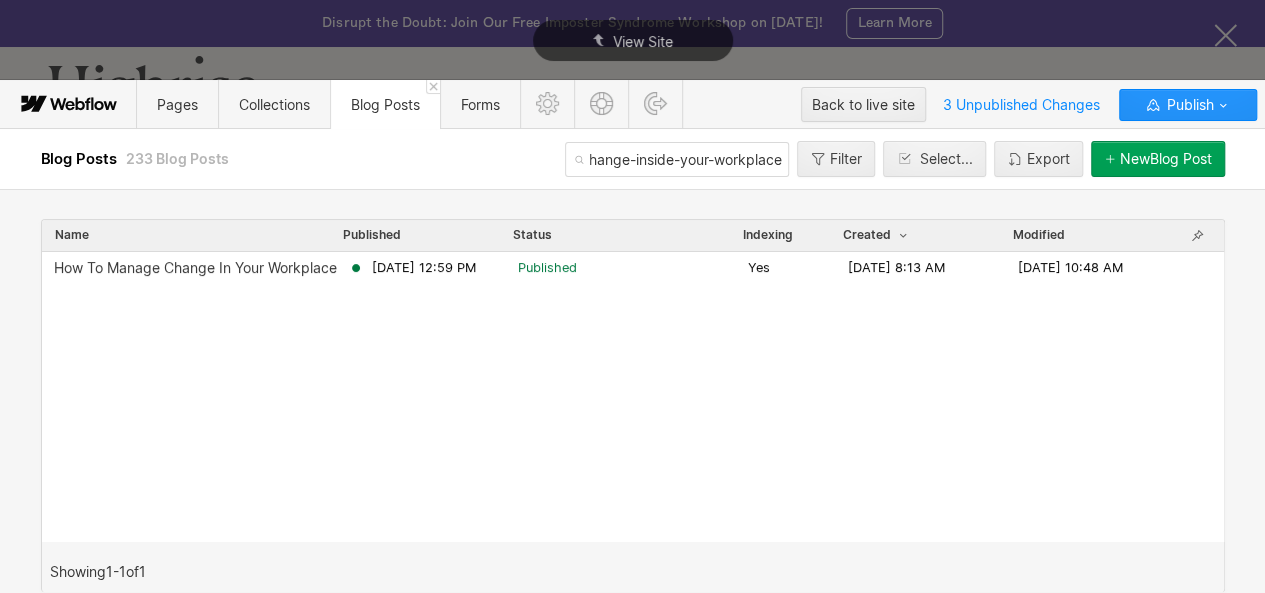 click on "[DATE] 12:59 PM" at bounding box center [424, 268] 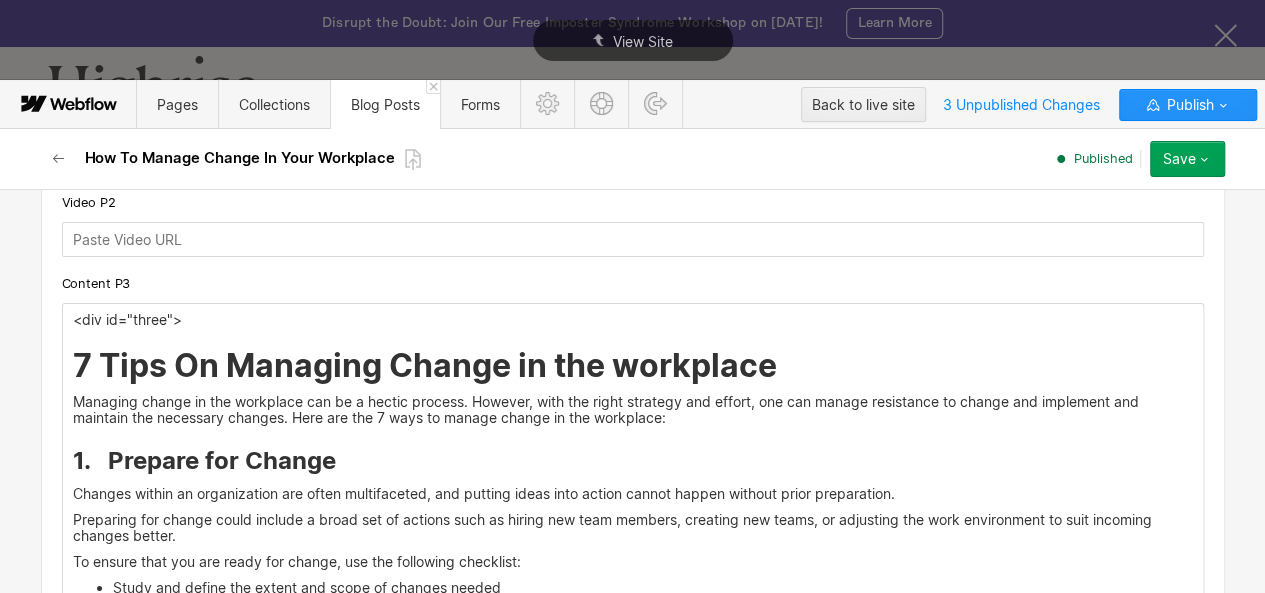 scroll, scrollTop: 3409, scrollLeft: 0, axis: vertical 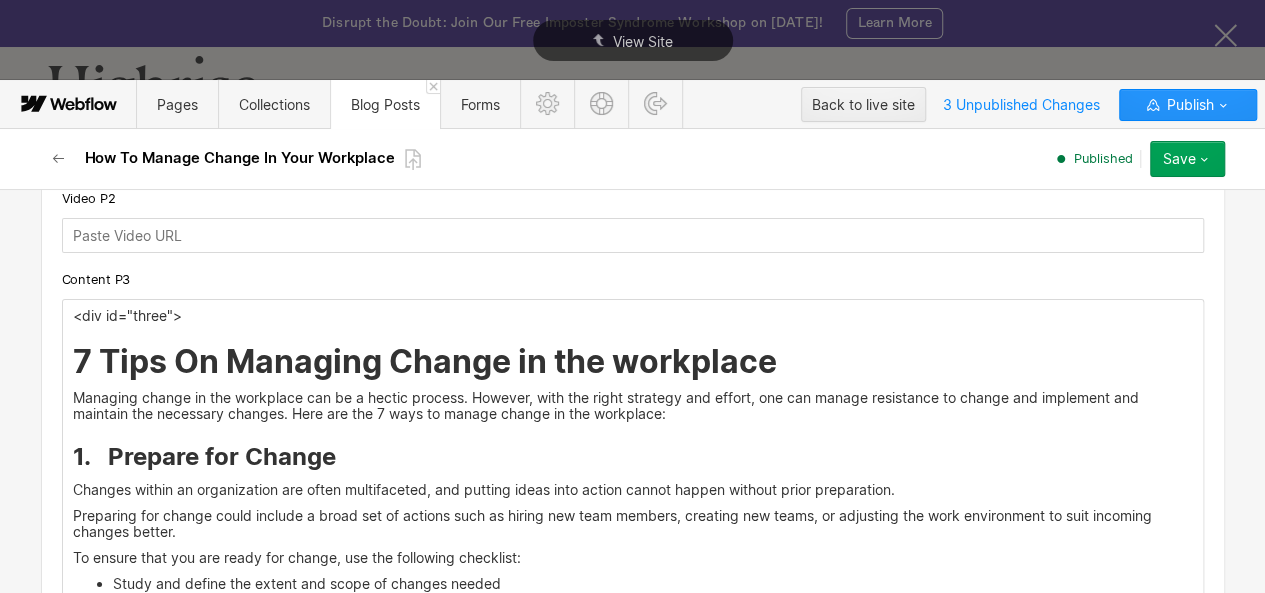click on "7 Tips On Managing Change in the workplace" at bounding box center [633, 362] 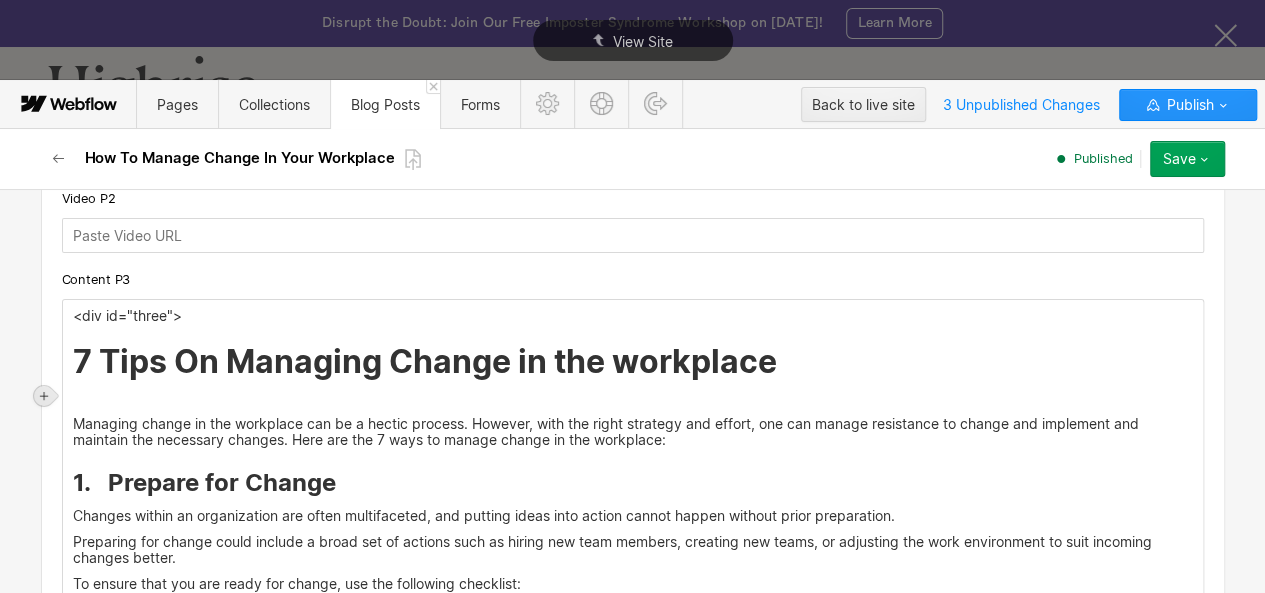 click at bounding box center [44, 396] 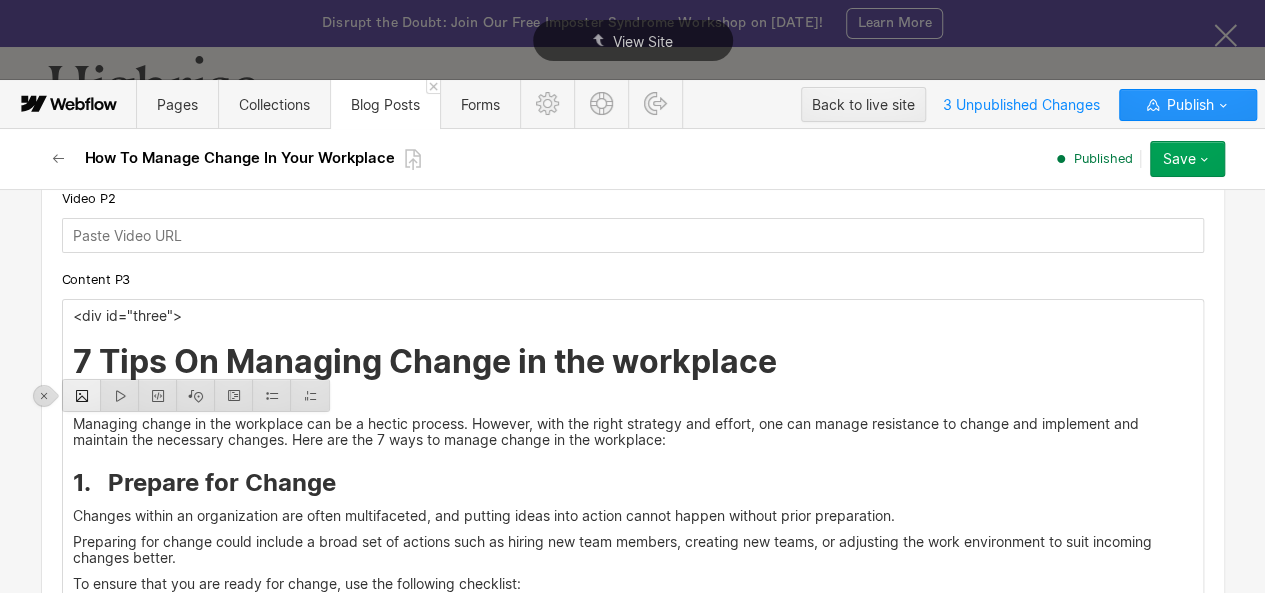 click at bounding box center [82, 395] 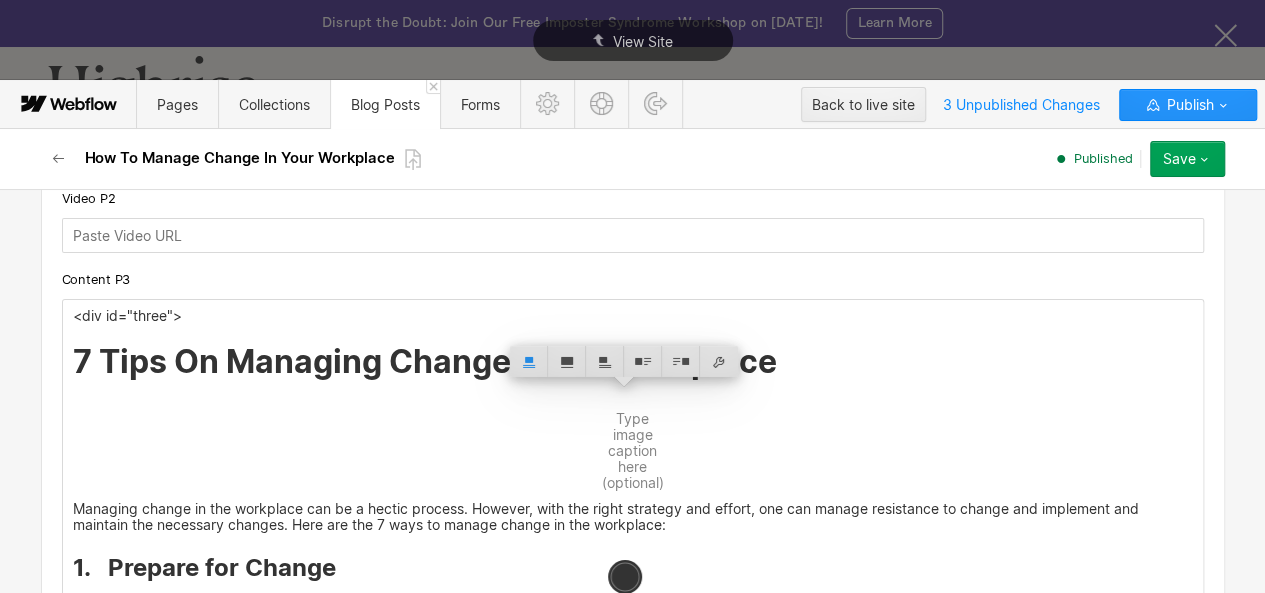 drag, startPoint x: 128, startPoint y: 358, endPoint x: 76, endPoint y: 355, distance: 52.086468 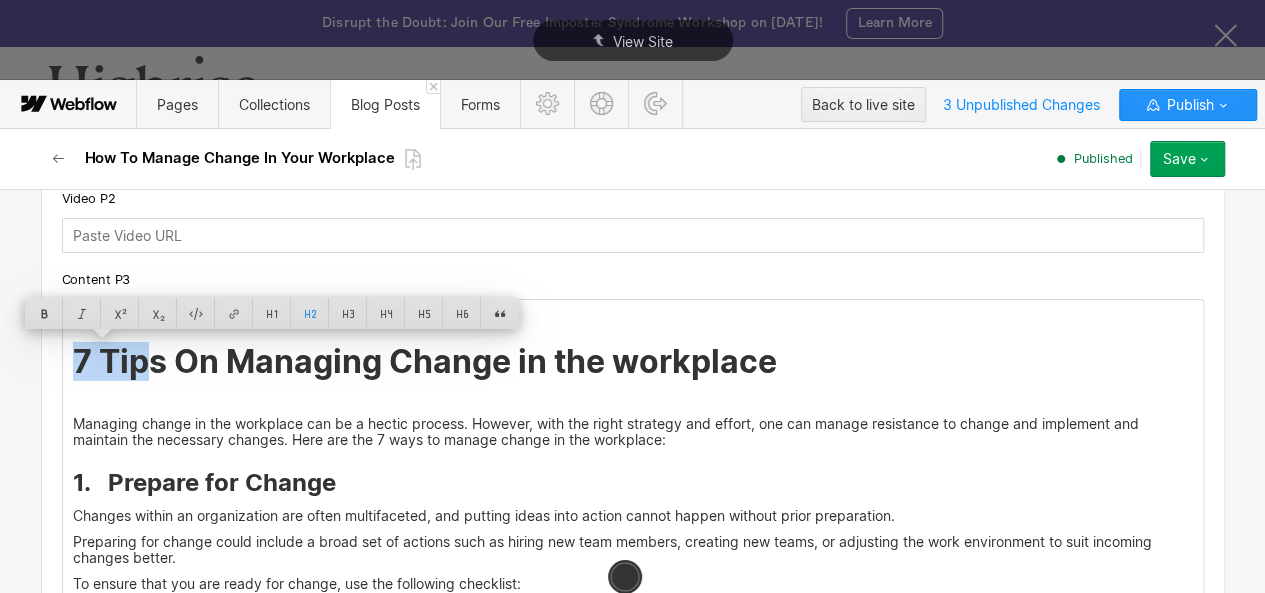 click on "7 Tips On Managing Change in the workplace" at bounding box center (633, 362) 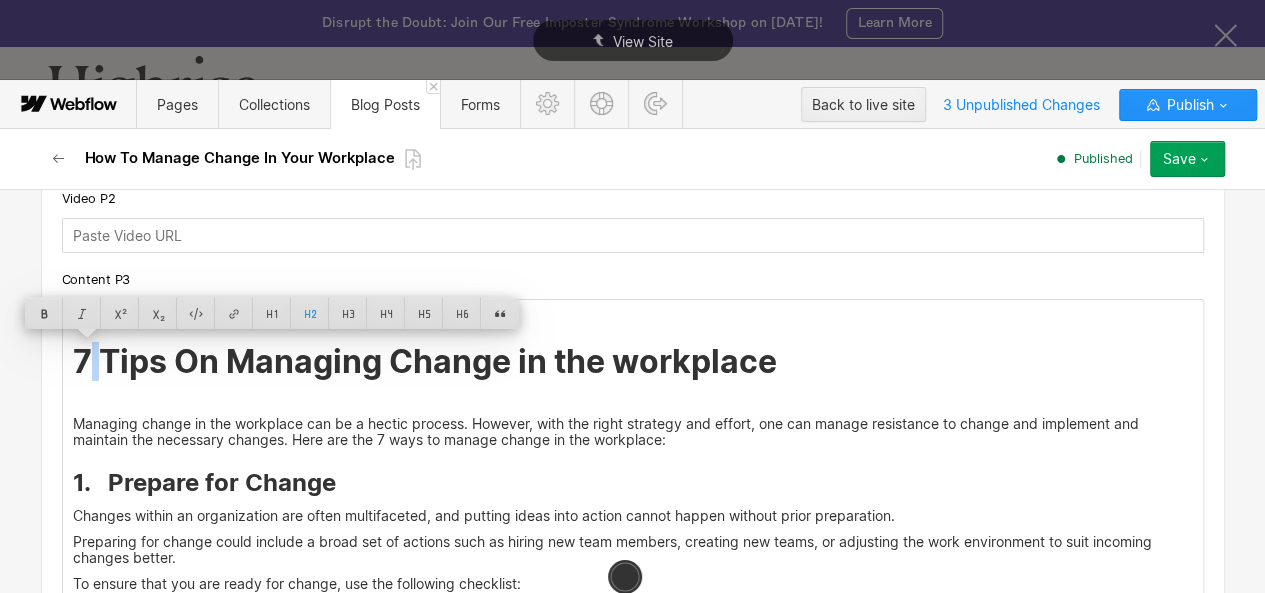 click on "7 Tips On Managing Change in the workplace" at bounding box center [633, 362] 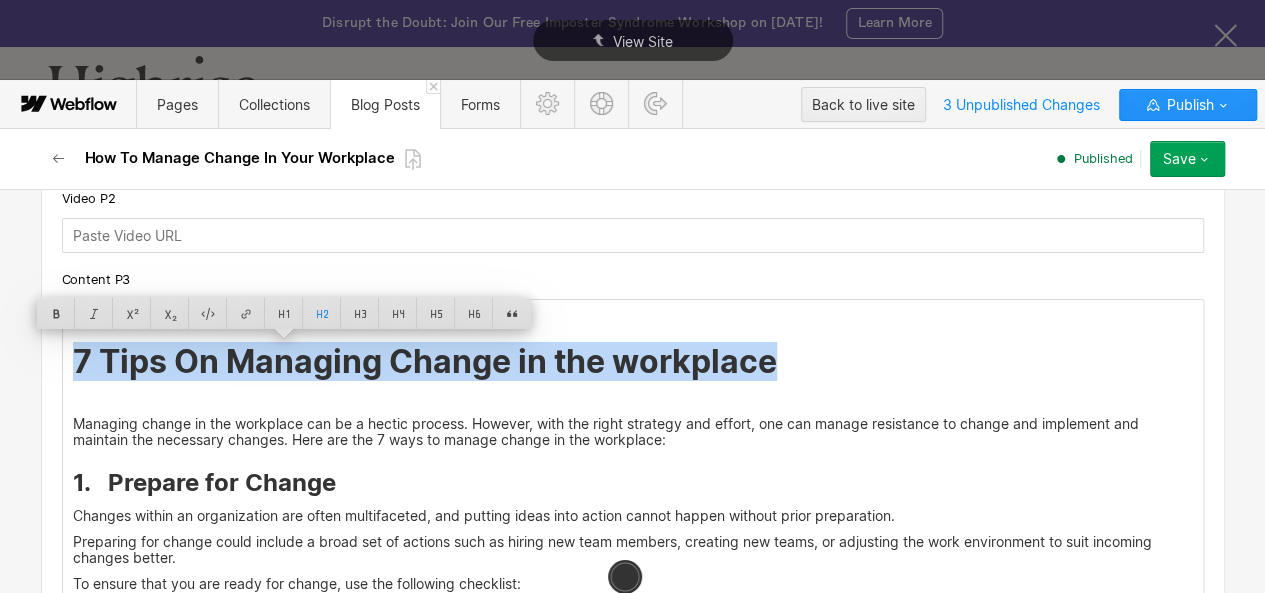 drag, startPoint x: 67, startPoint y: 355, endPoint x: 641, endPoint y: 468, distance: 585.0171 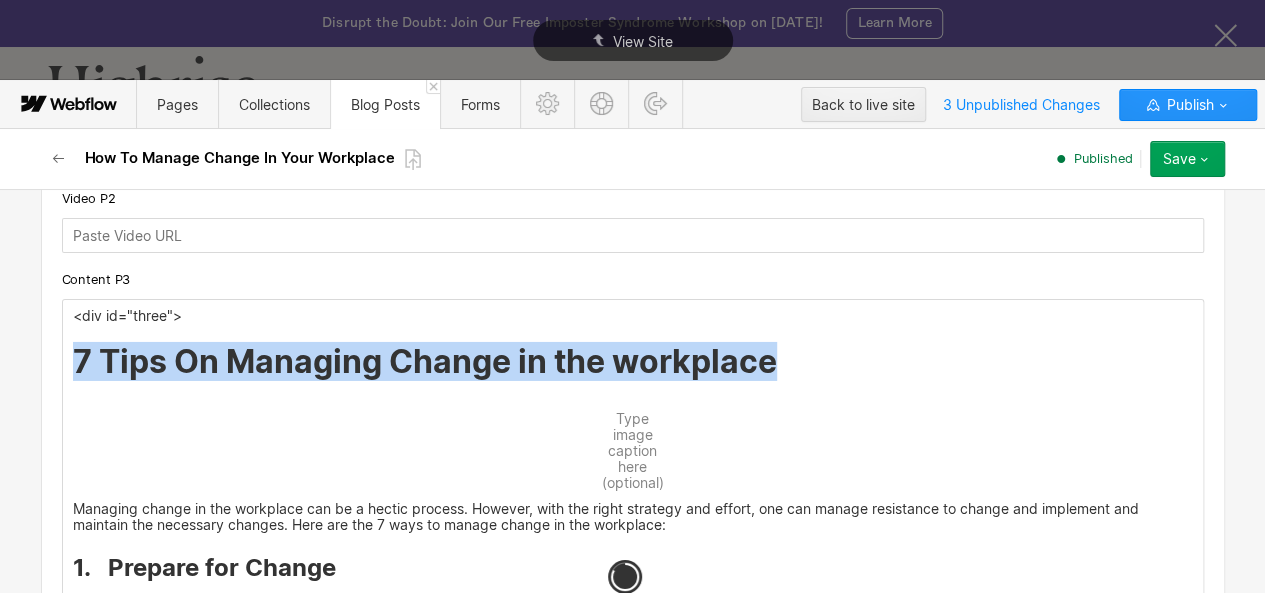 click at bounding box center [602, 403] 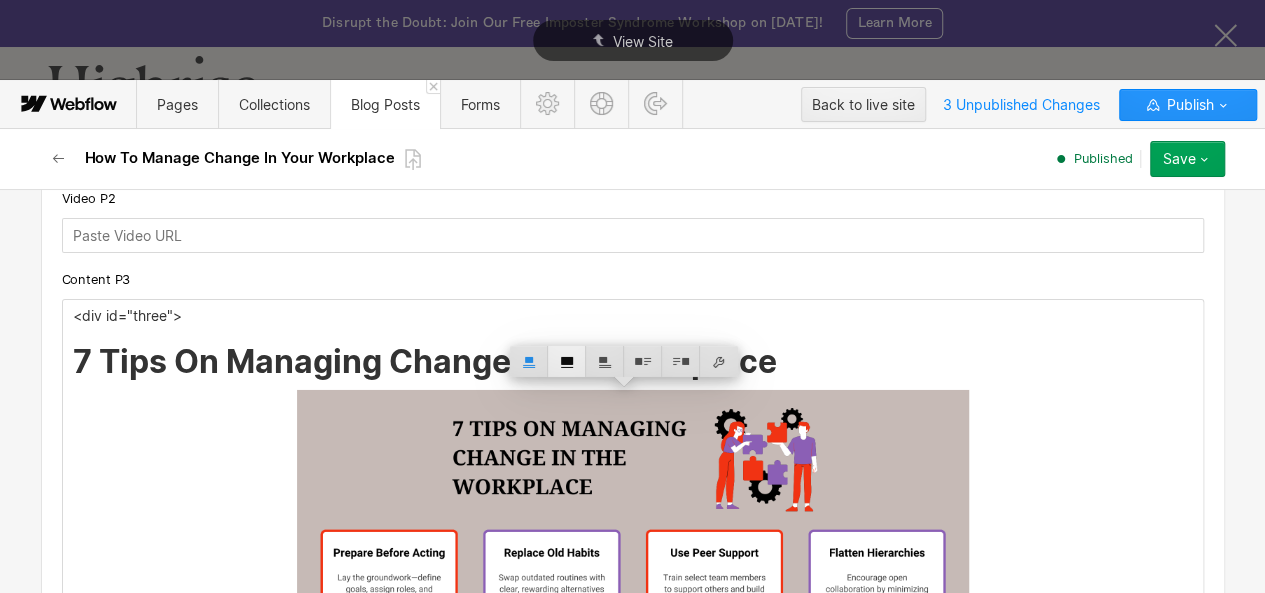 click at bounding box center (567, 361) 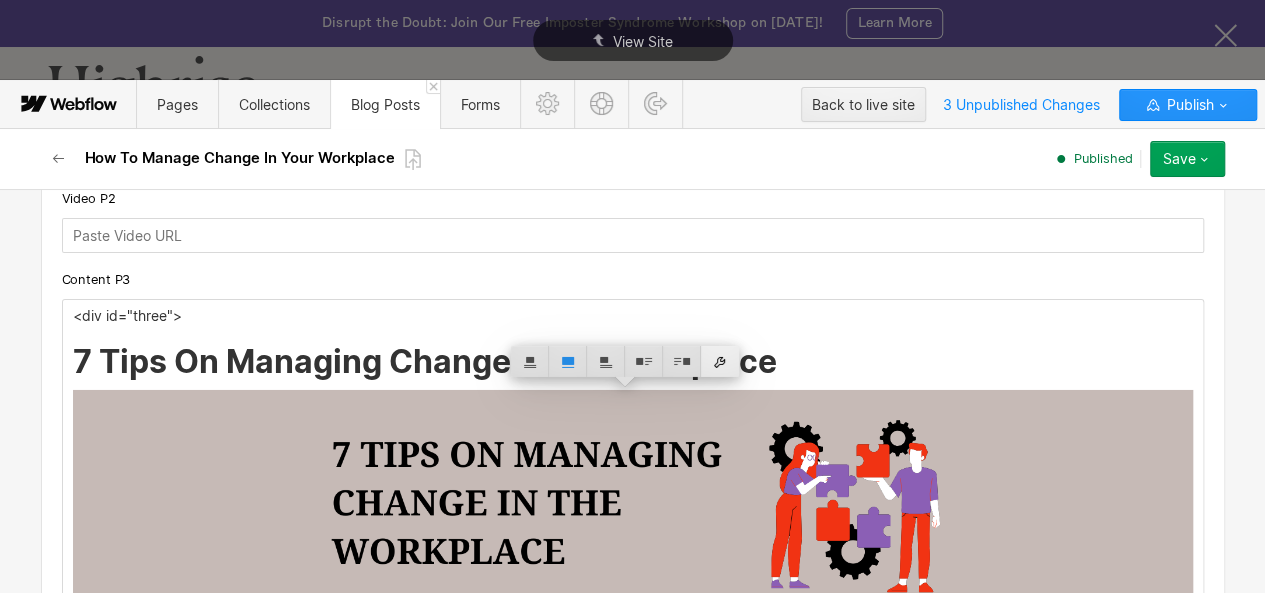 click at bounding box center [720, 361] 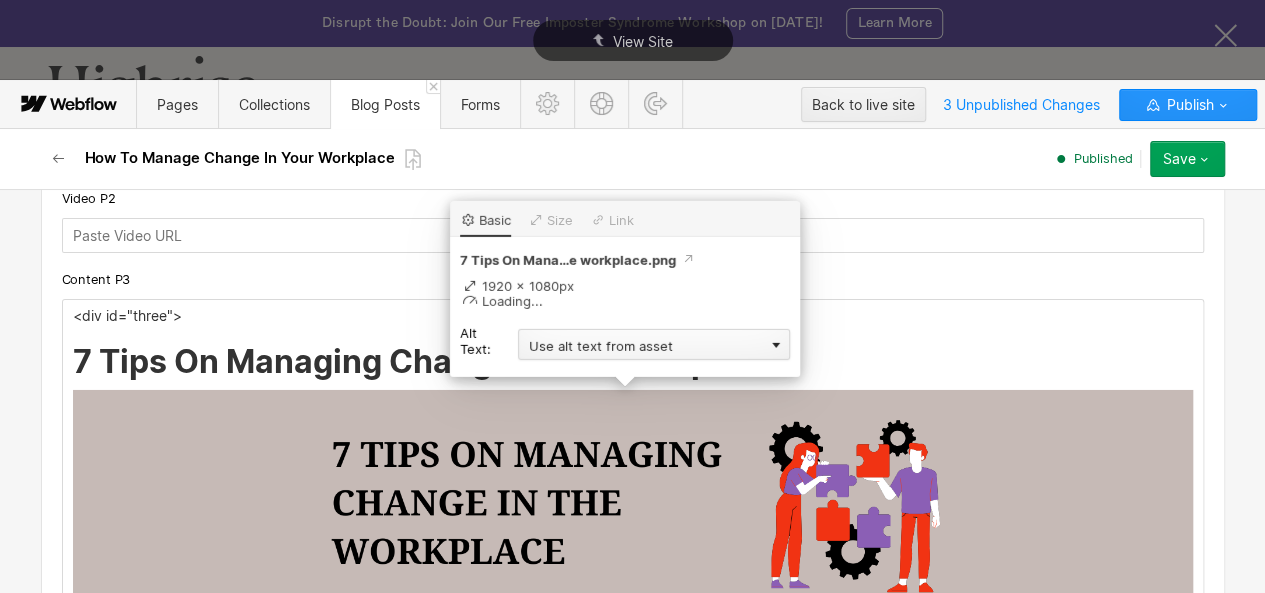 click on "Use alt text from asset" at bounding box center [654, 344] 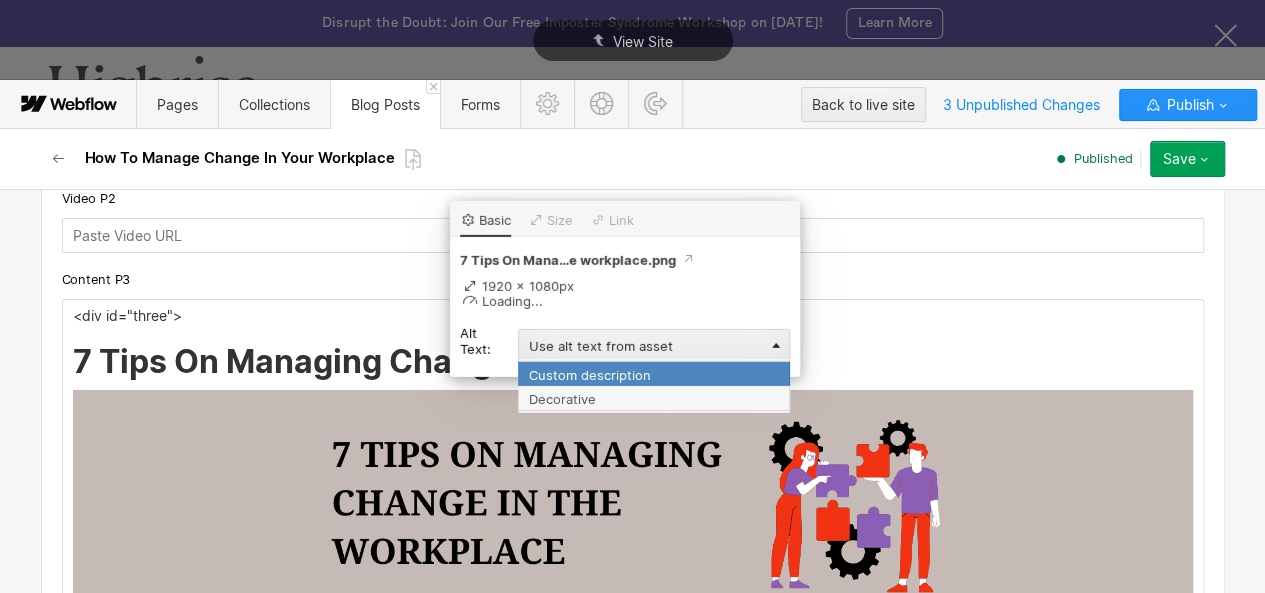 click on "Custom description" at bounding box center (654, 373) 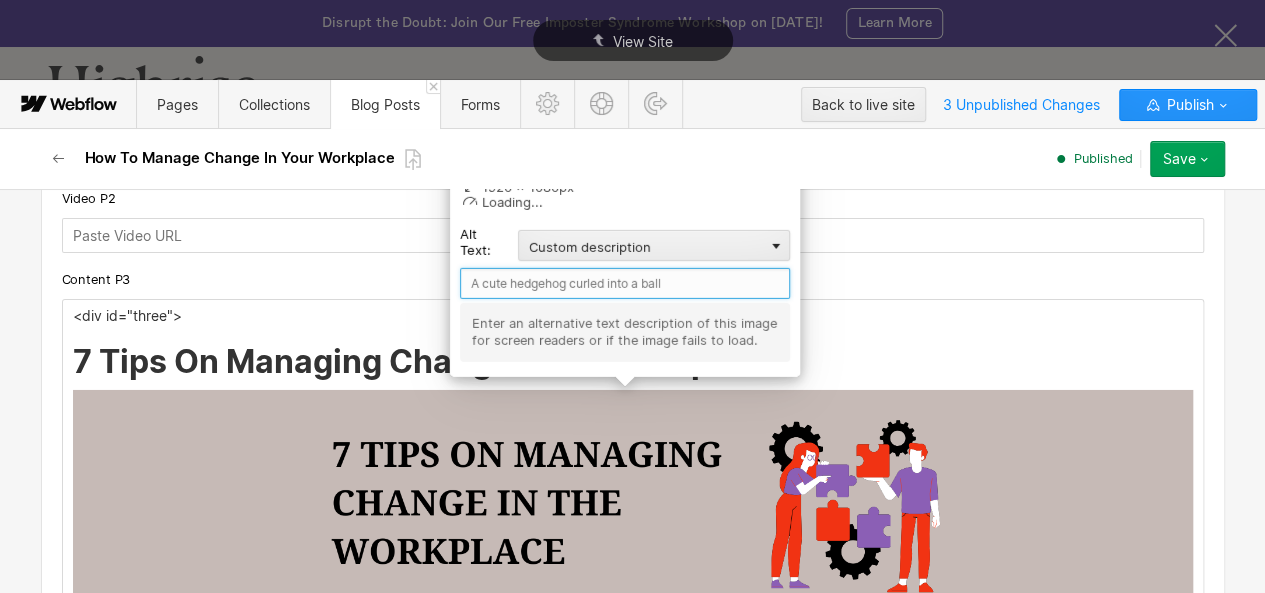 click at bounding box center [625, 283] 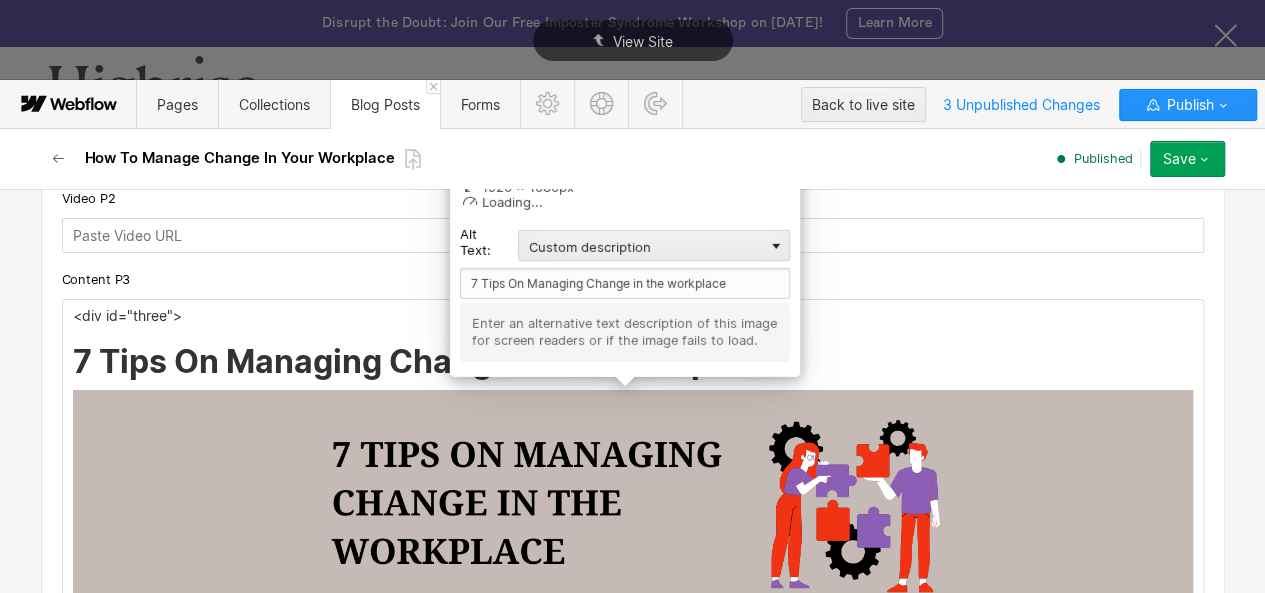 click at bounding box center (633, 705) 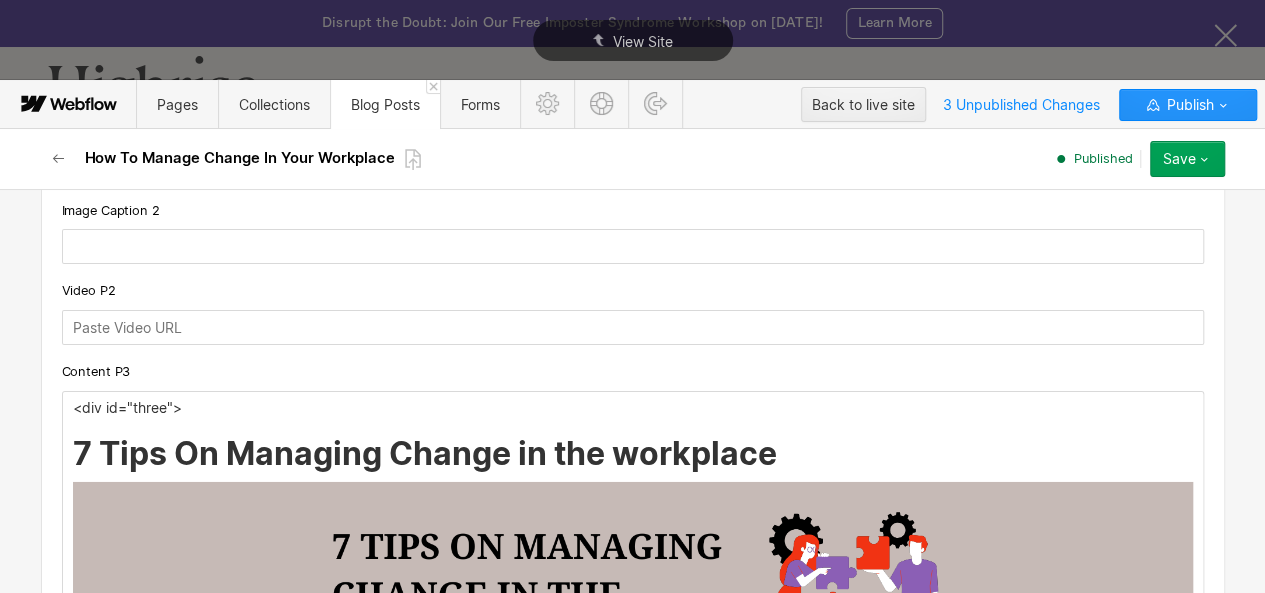scroll, scrollTop: 3238, scrollLeft: 0, axis: vertical 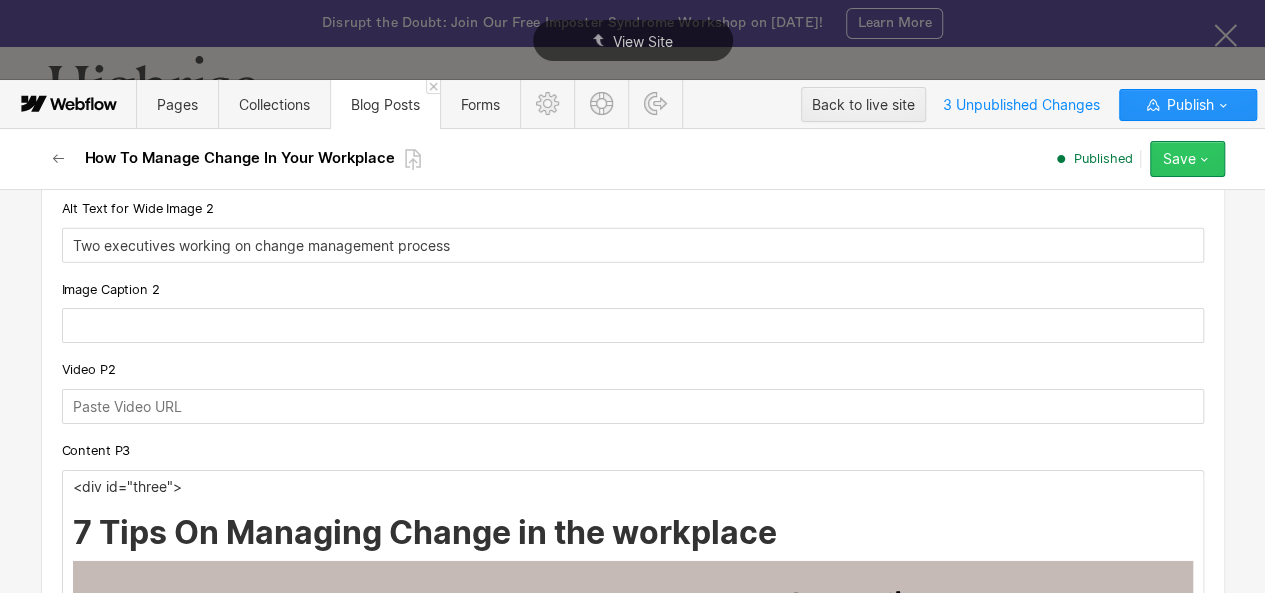 click 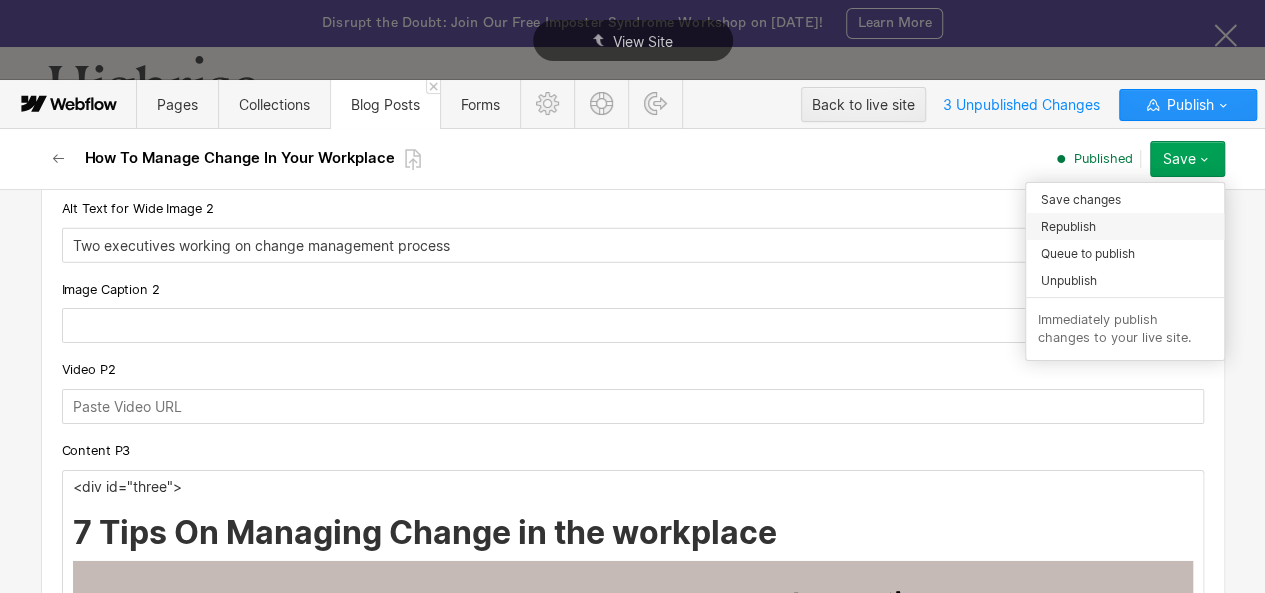 click on "Republish" at bounding box center (1125, 226) 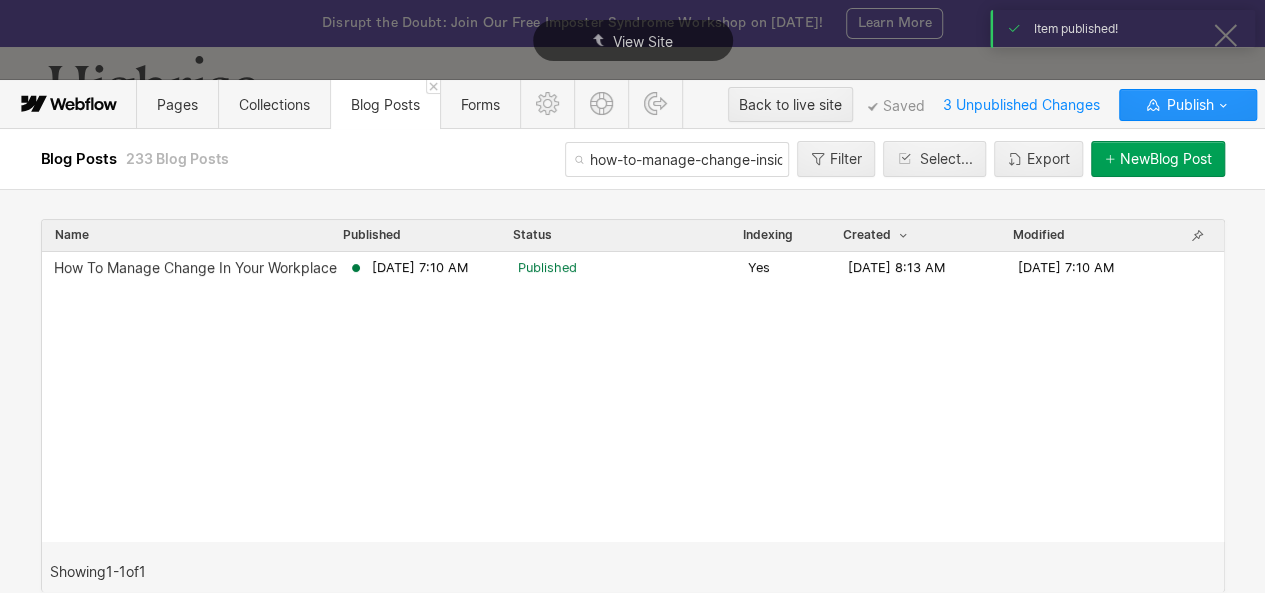 click on "how-to-manage-change-inside-your-workplace" at bounding box center (677, 159) 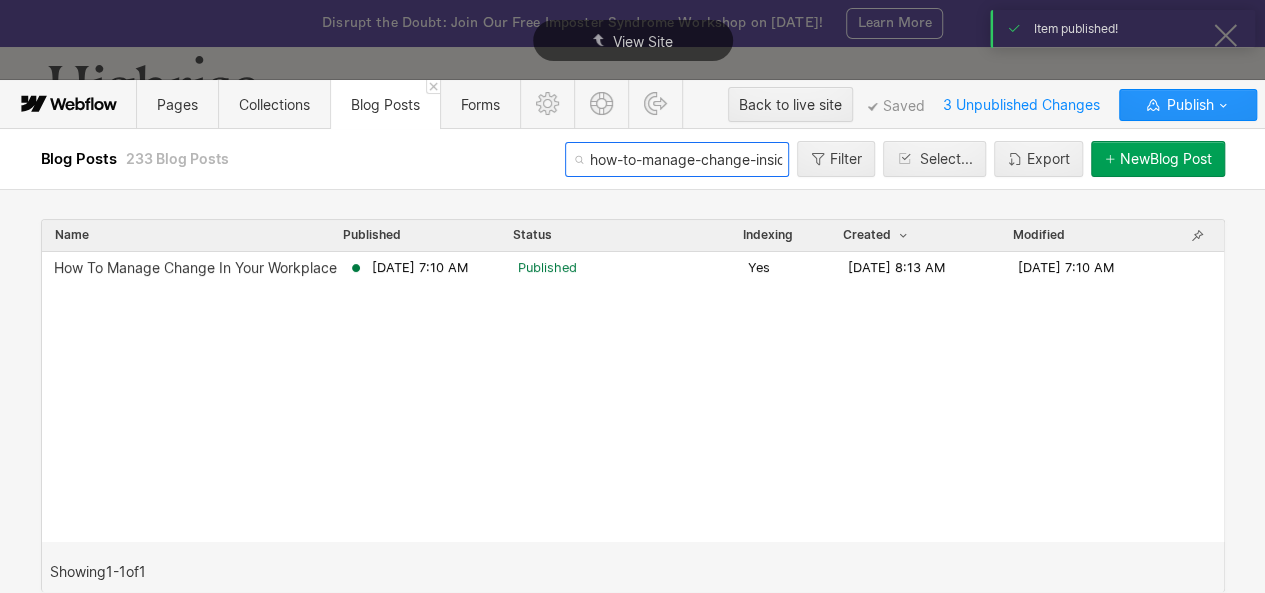 click on "how-to-manage-change-inside-your-workplace" at bounding box center (677, 159) 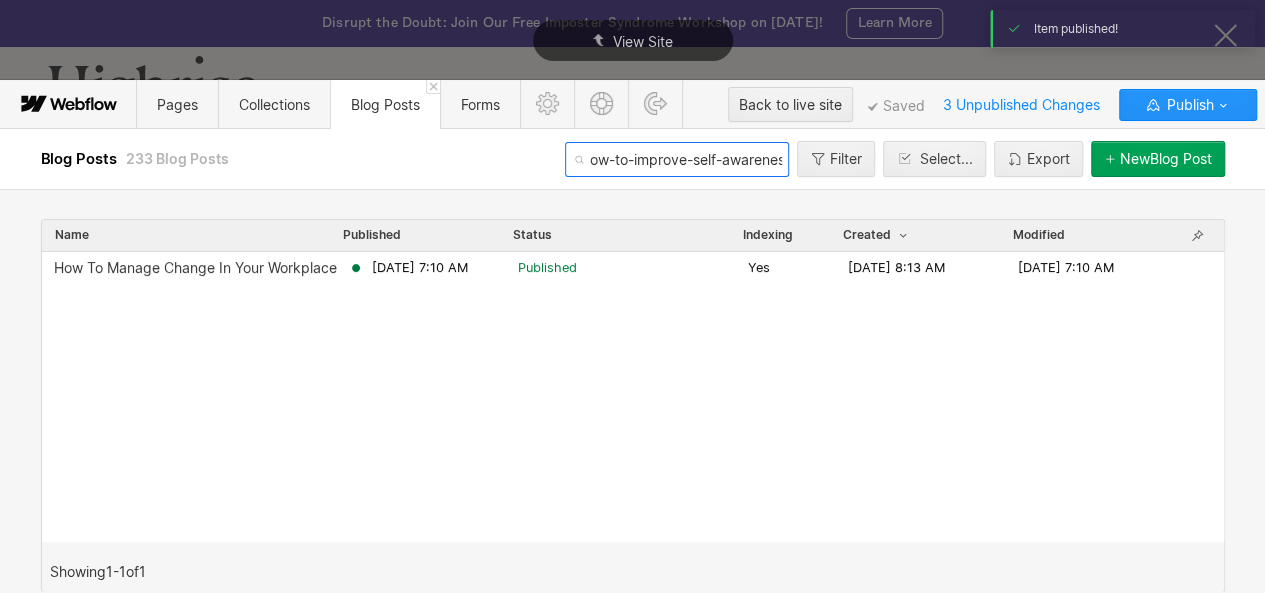 scroll, scrollTop: 0, scrollLeft: 13, axis: horizontal 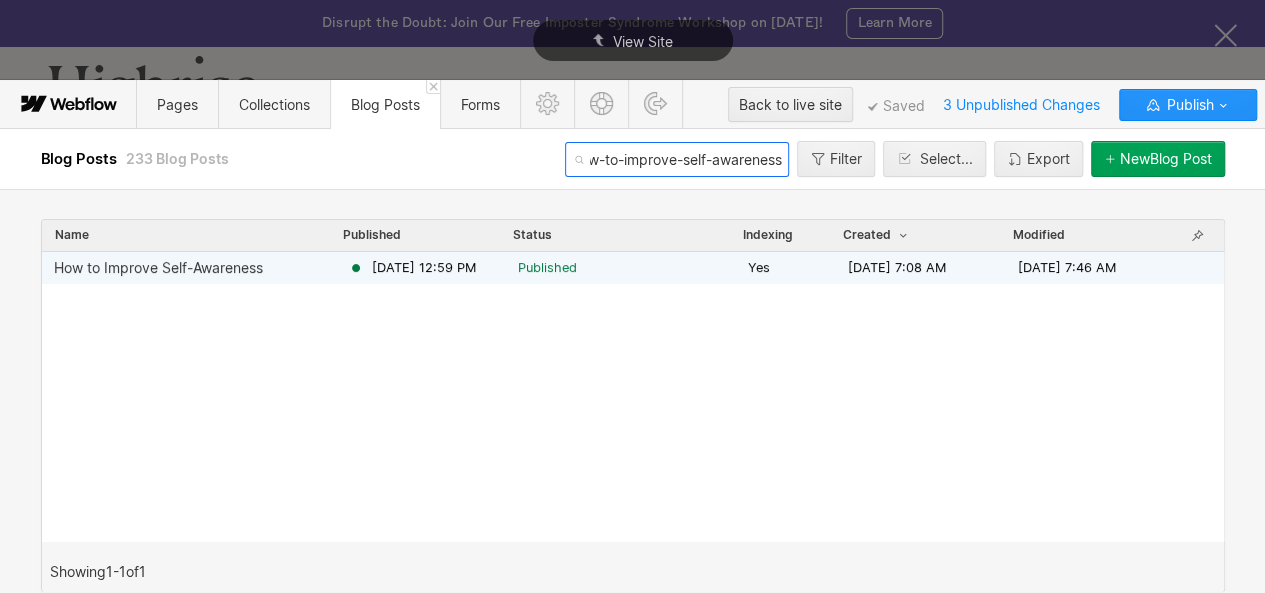 type on "ow-to-improve-self-awareness" 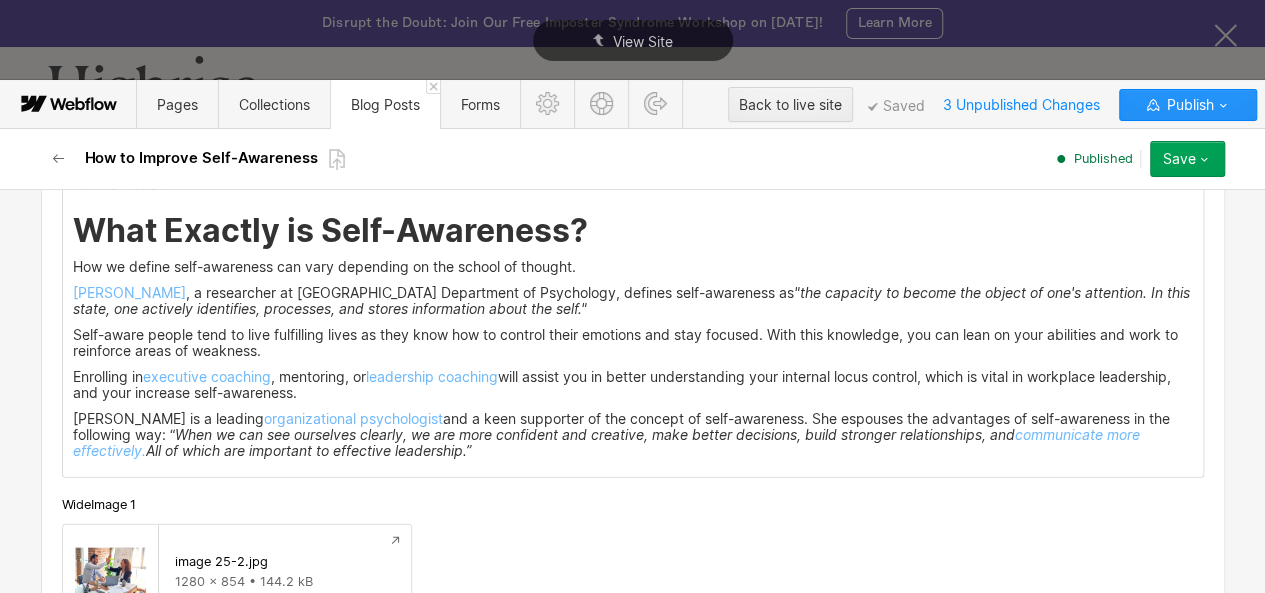 click on "What Exactly is Self-Awareness?" at bounding box center [633, 231] 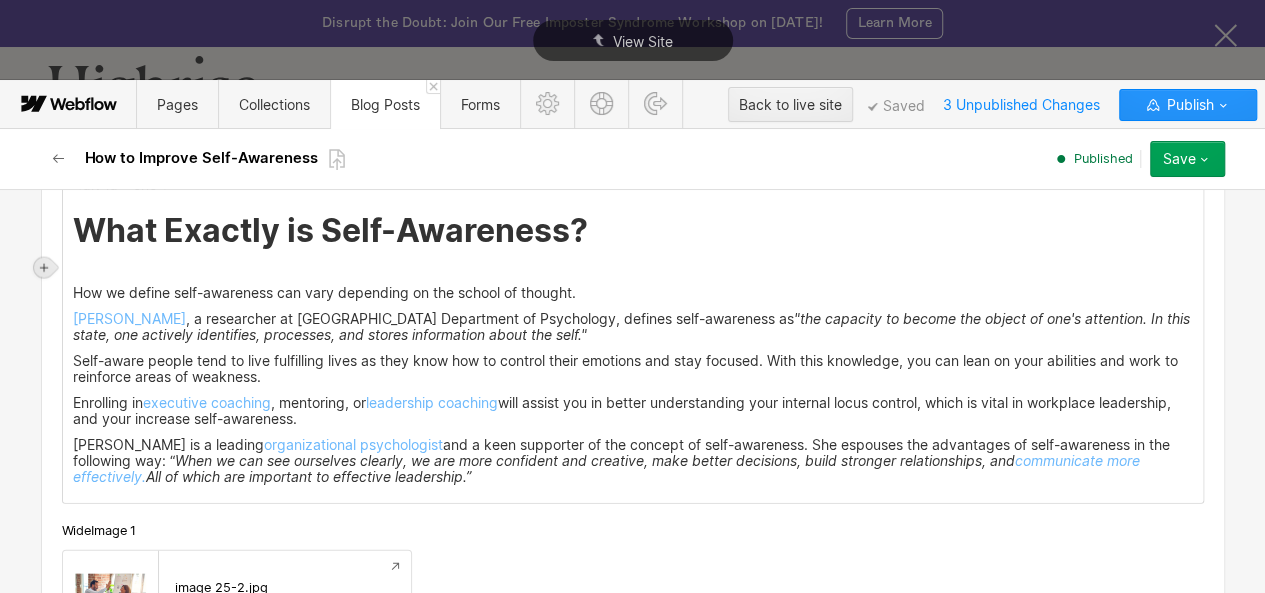 click 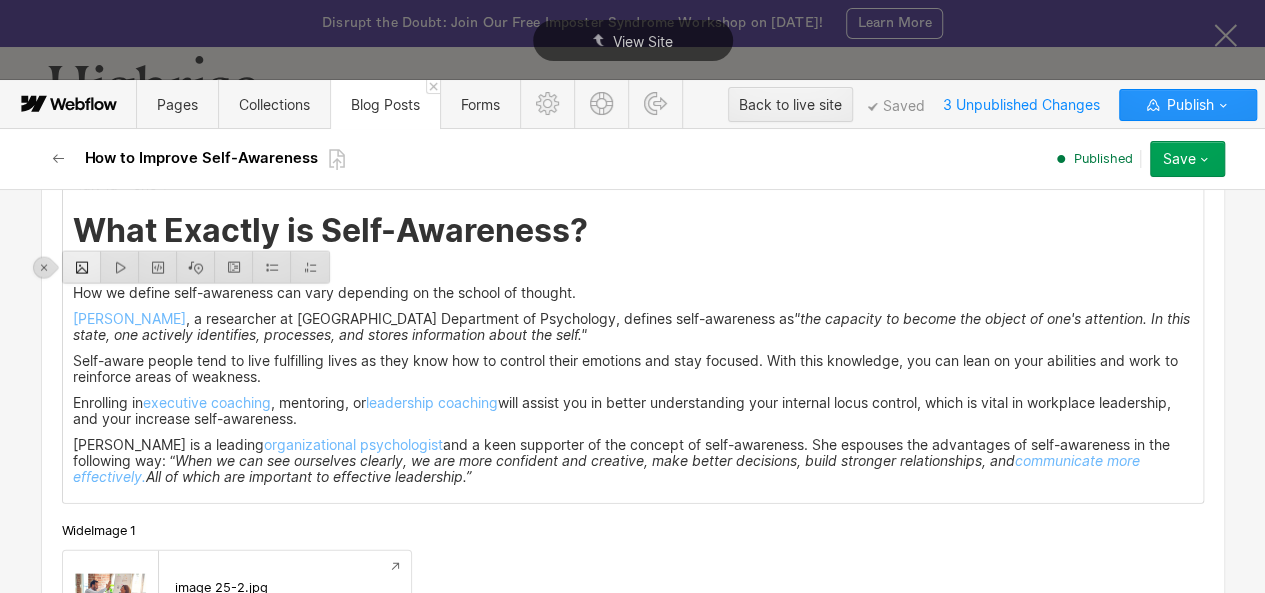 click at bounding box center (82, 267) 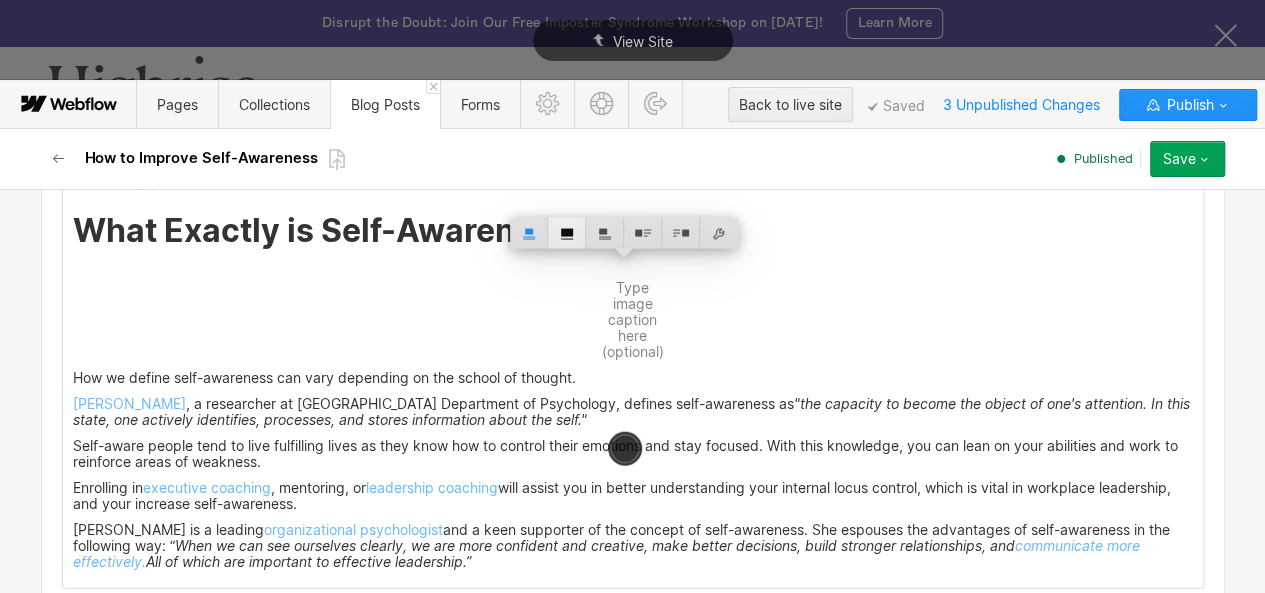 click at bounding box center [567, 233] 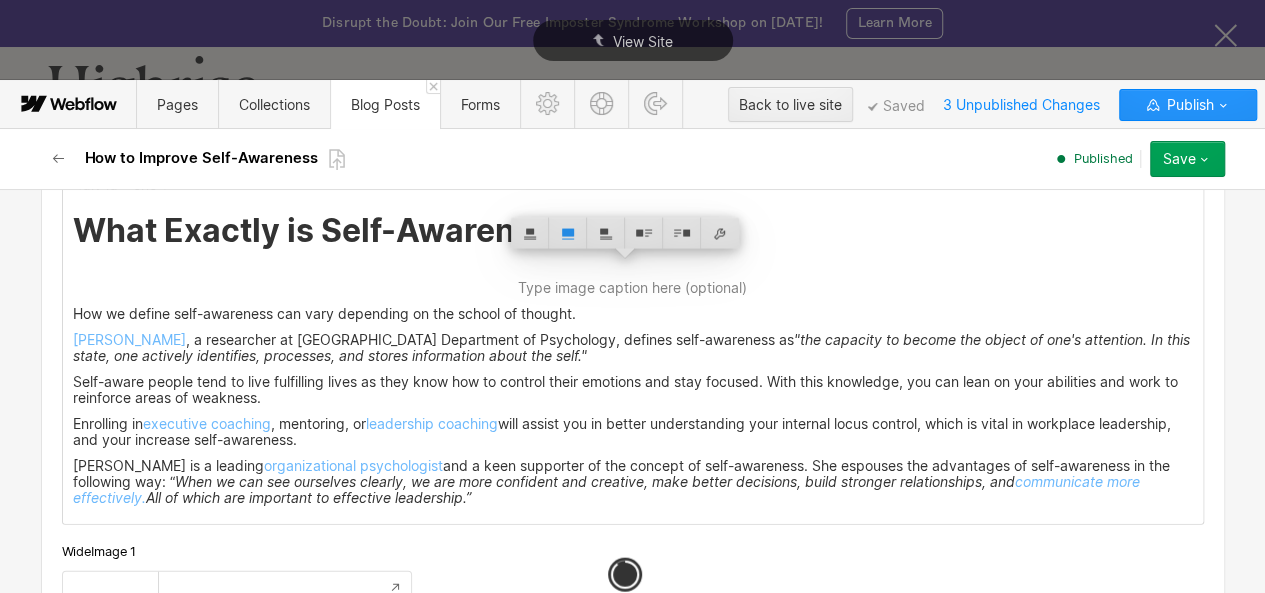 click on "What Exactly is Self-Awareness?" at bounding box center [330, 230] 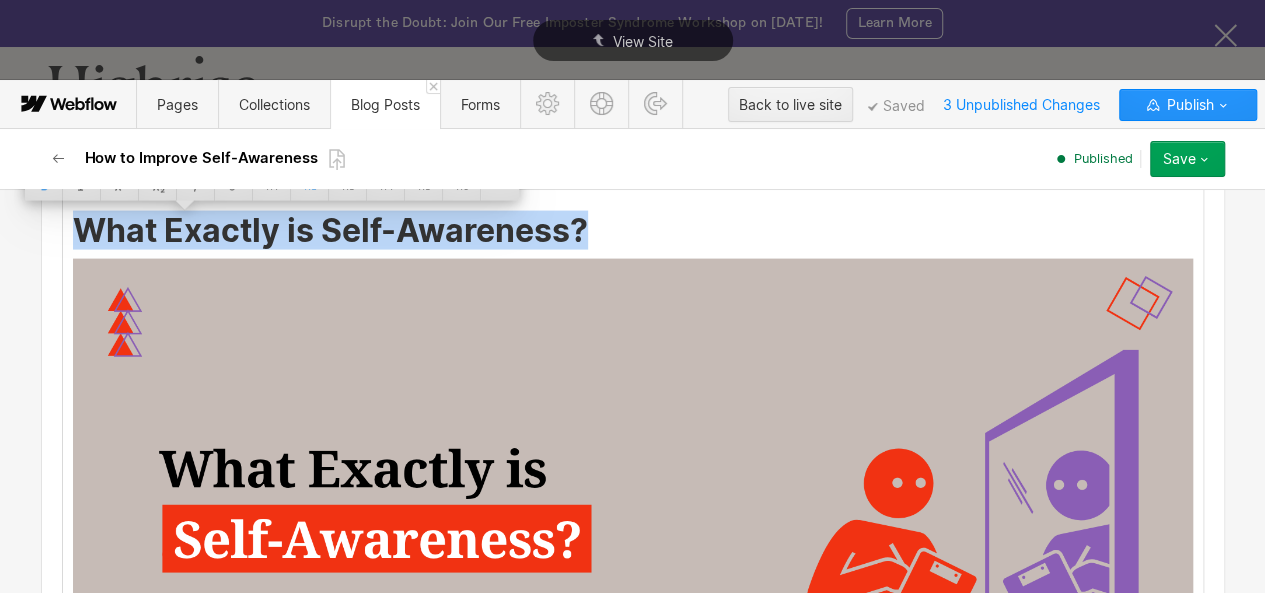 drag, startPoint x: 80, startPoint y: 226, endPoint x: 564, endPoint y: 235, distance: 484.08368 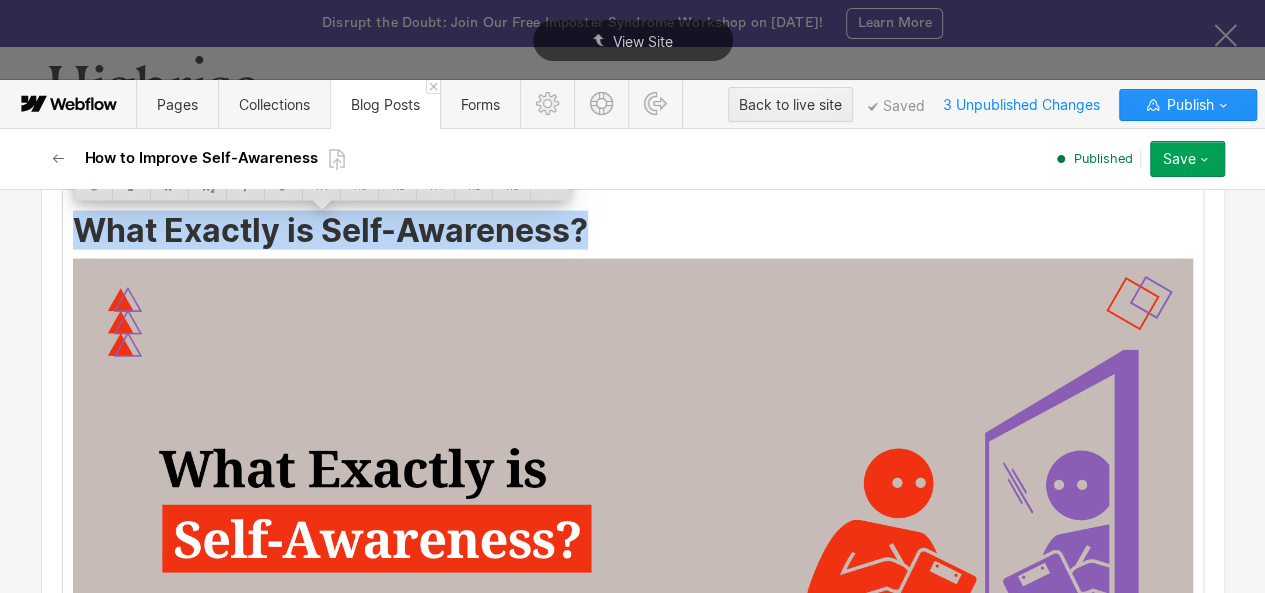 copy on "What Exactly is Self-Awareness?" 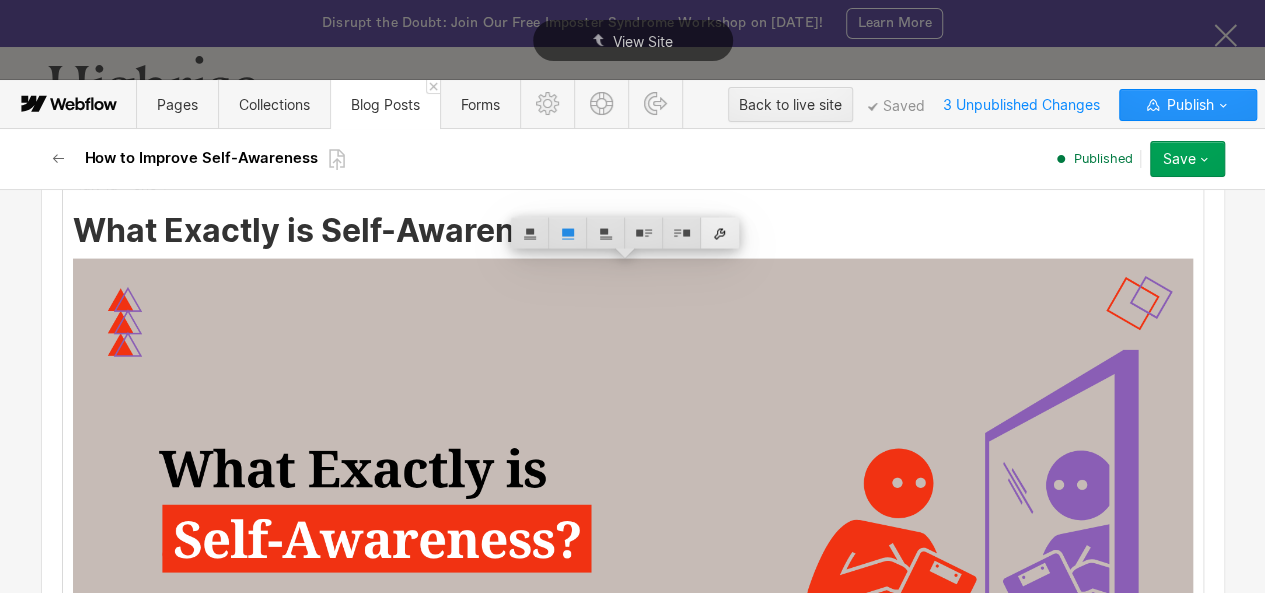click at bounding box center (720, 233) 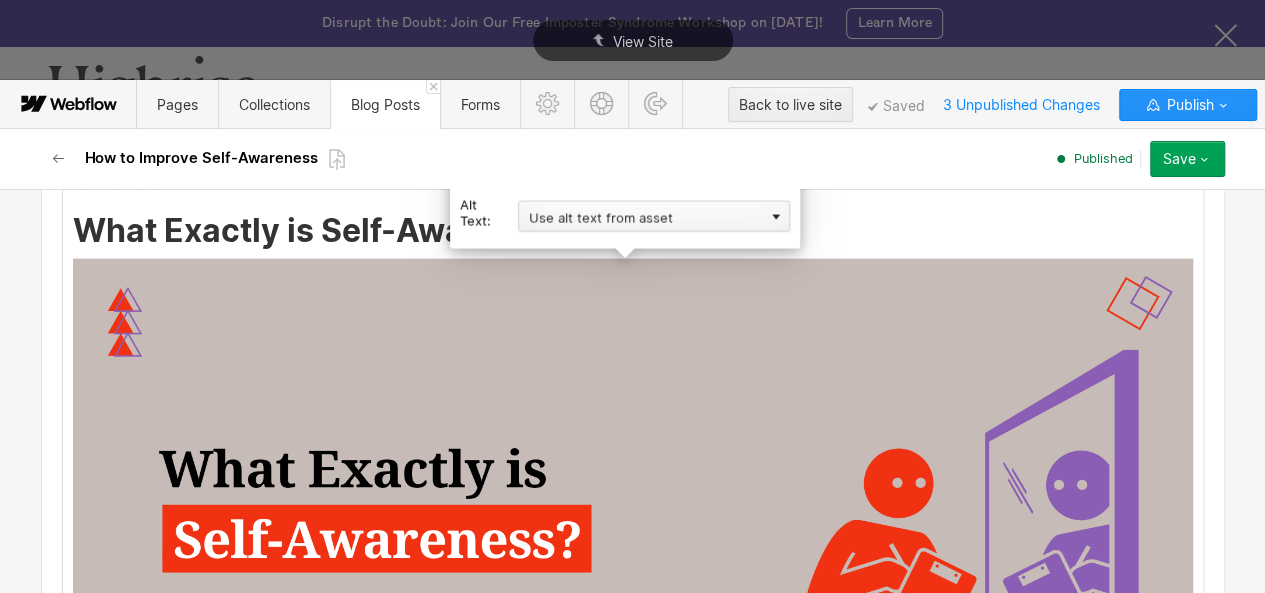 click on "Use alt text from asset" at bounding box center [654, 216] 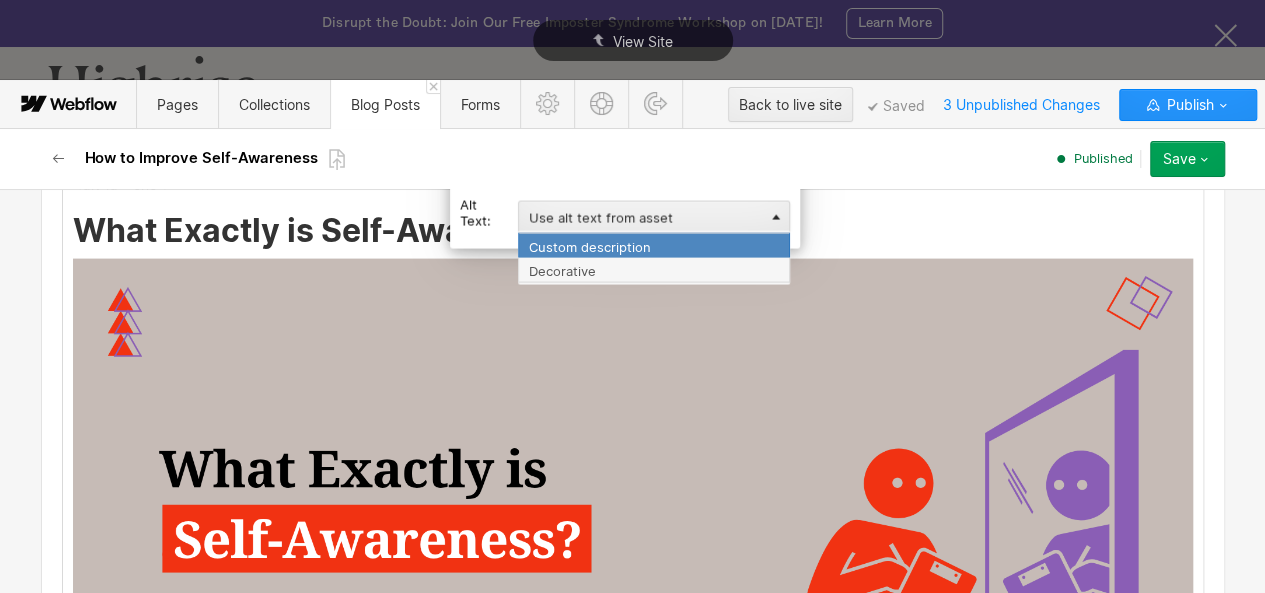 click on "Custom description" at bounding box center [654, 245] 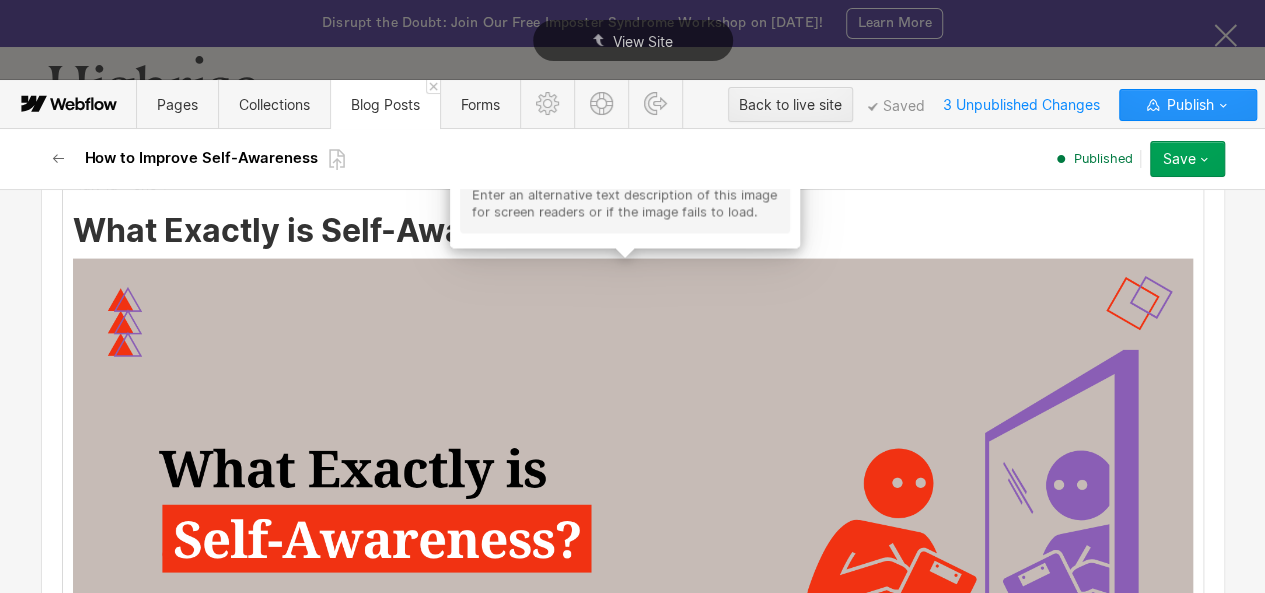 scroll, scrollTop: 2113, scrollLeft: 0, axis: vertical 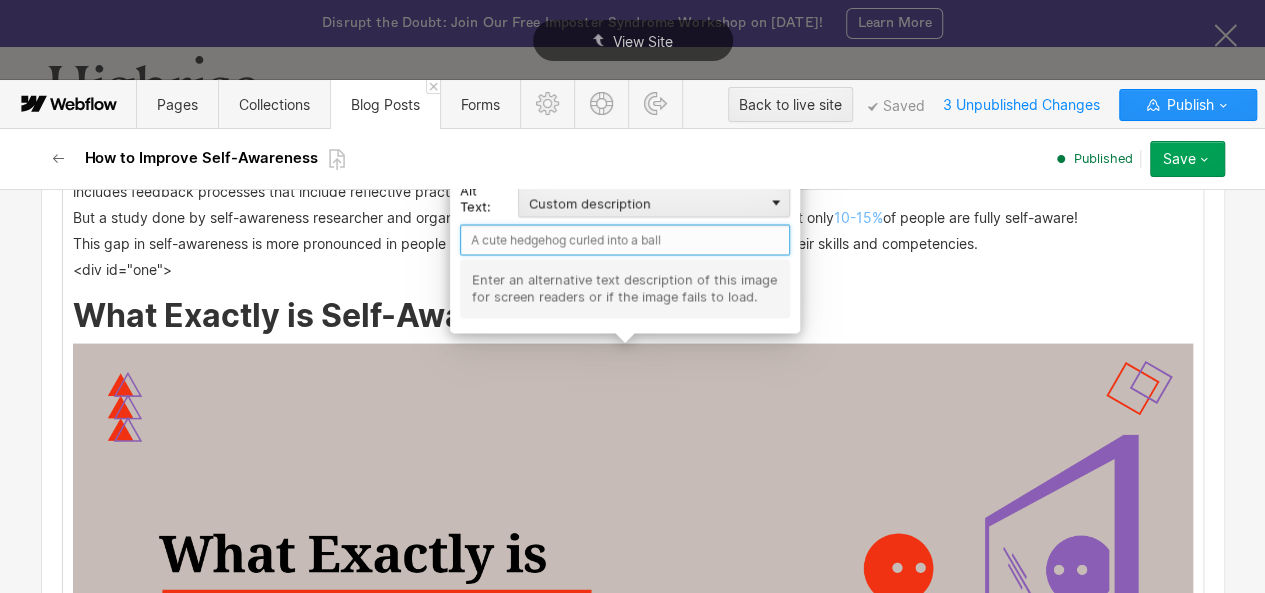click at bounding box center [625, 240] 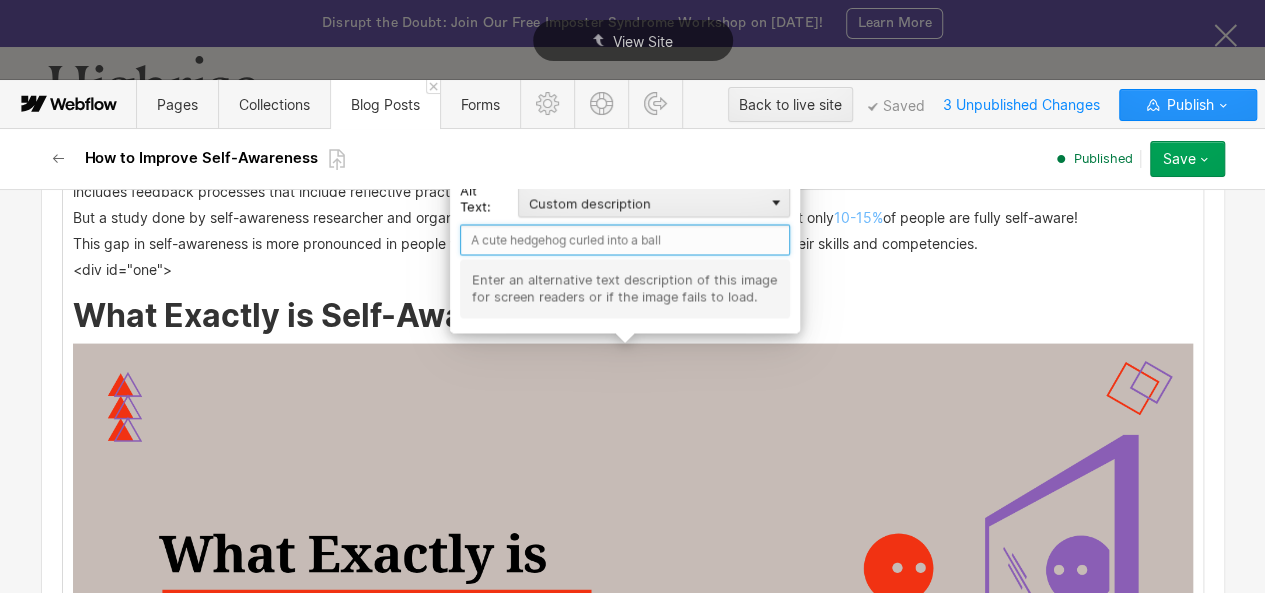 paste on "What Exactly is Self-Awareness?" 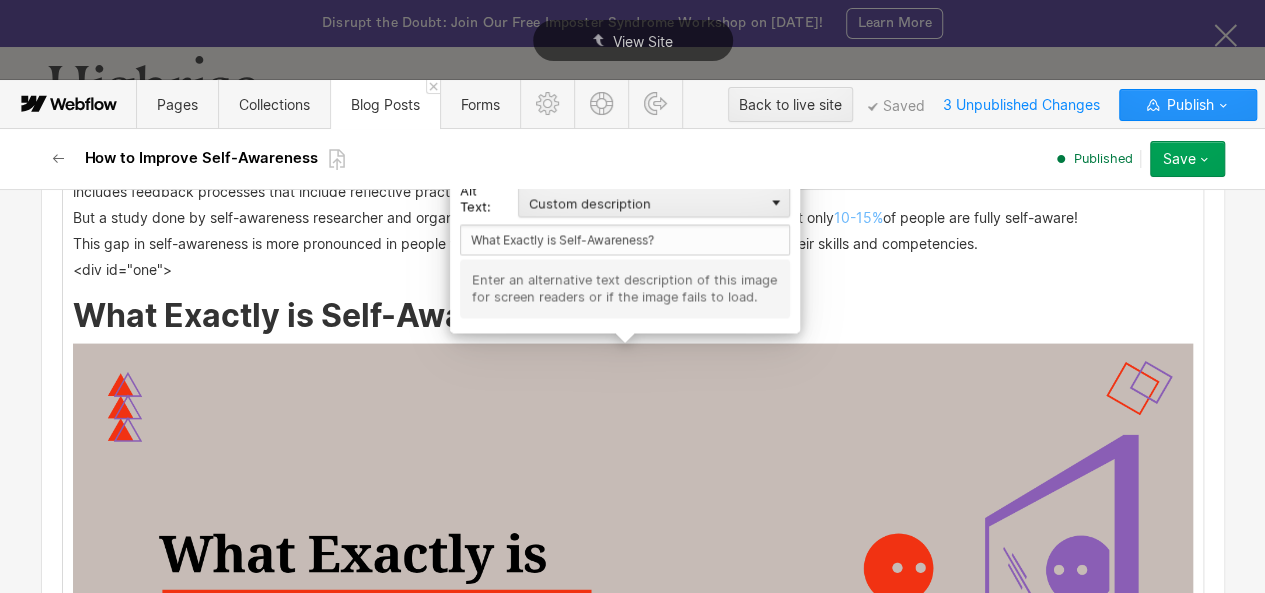 click at bounding box center [633, 659] 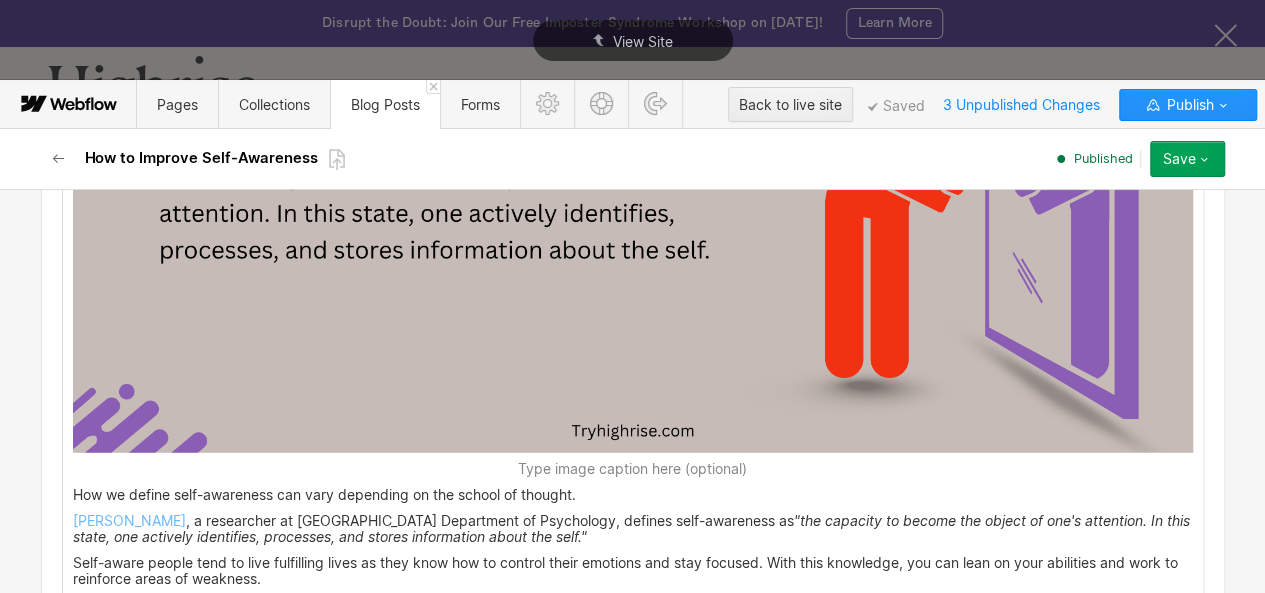 scroll, scrollTop: 2656, scrollLeft: 0, axis: vertical 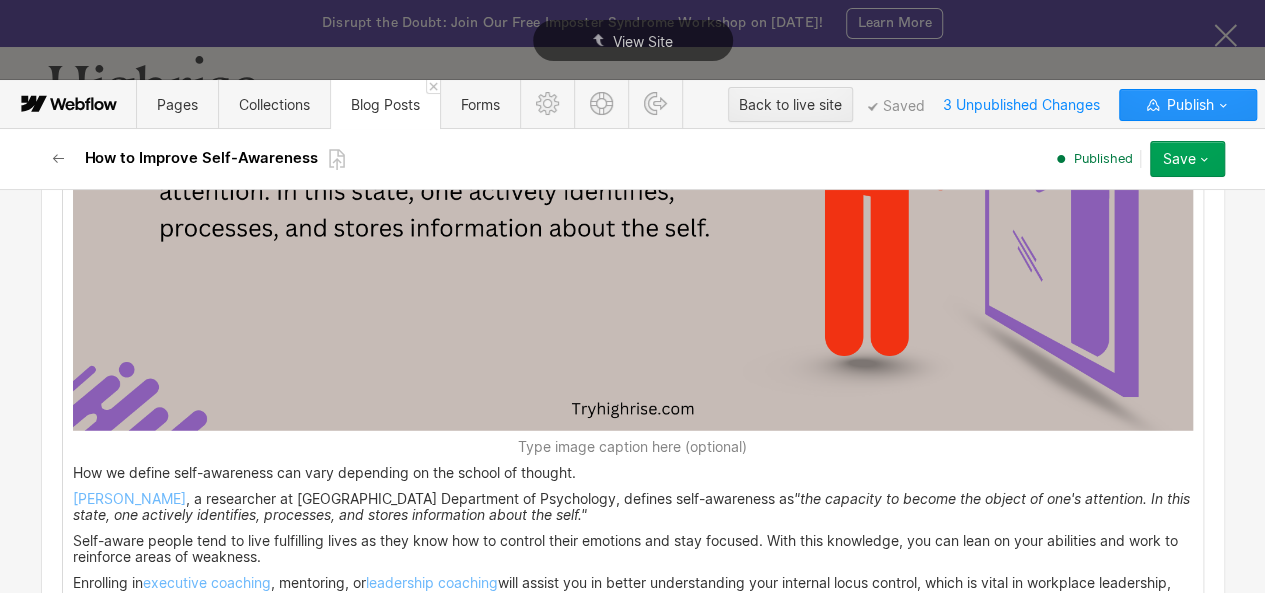 click on "Type image caption here (optional)" at bounding box center [633, 447] 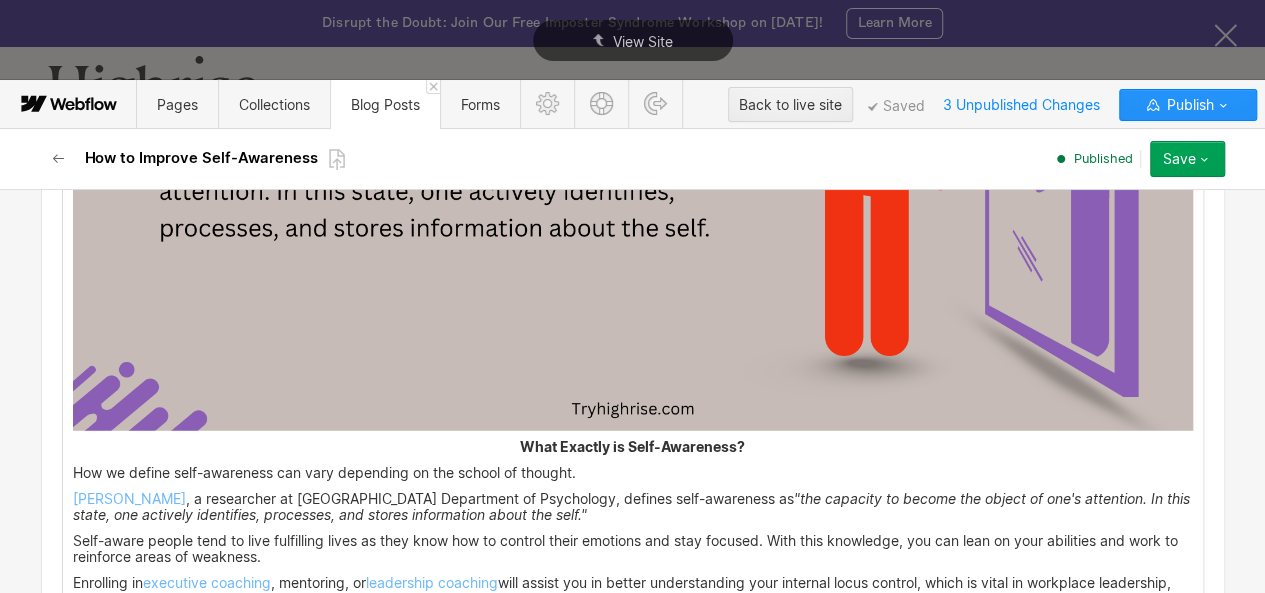 click on "Save" at bounding box center [1187, 159] 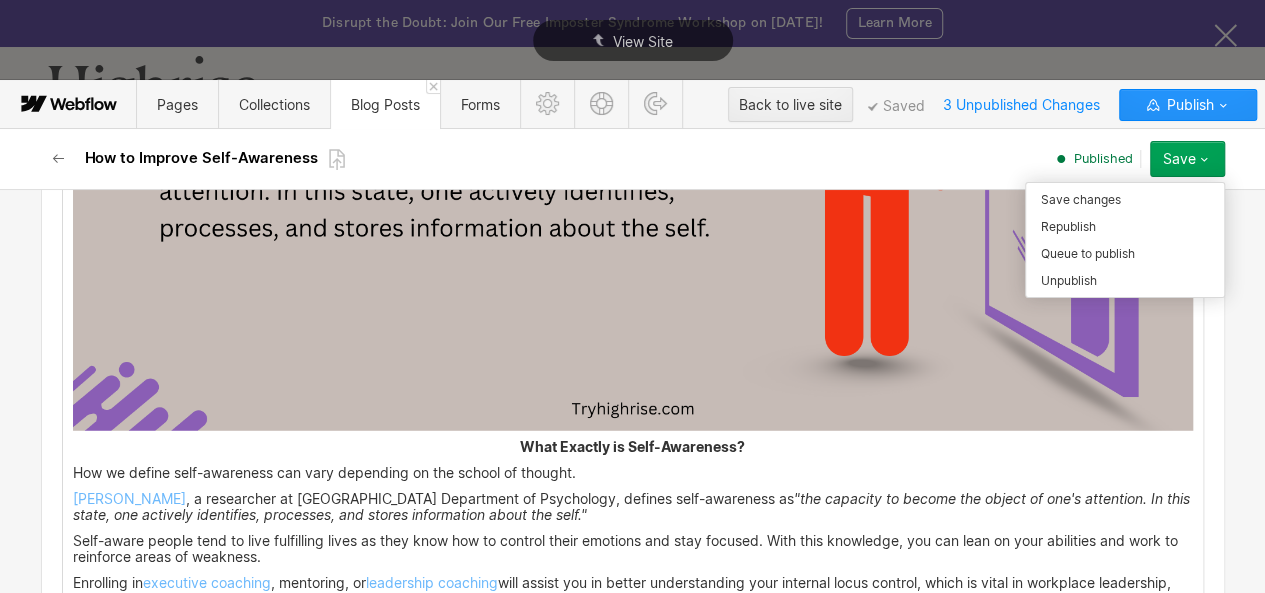 scroll, scrollTop: 2656, scrollLeft: 0, axis: vertical 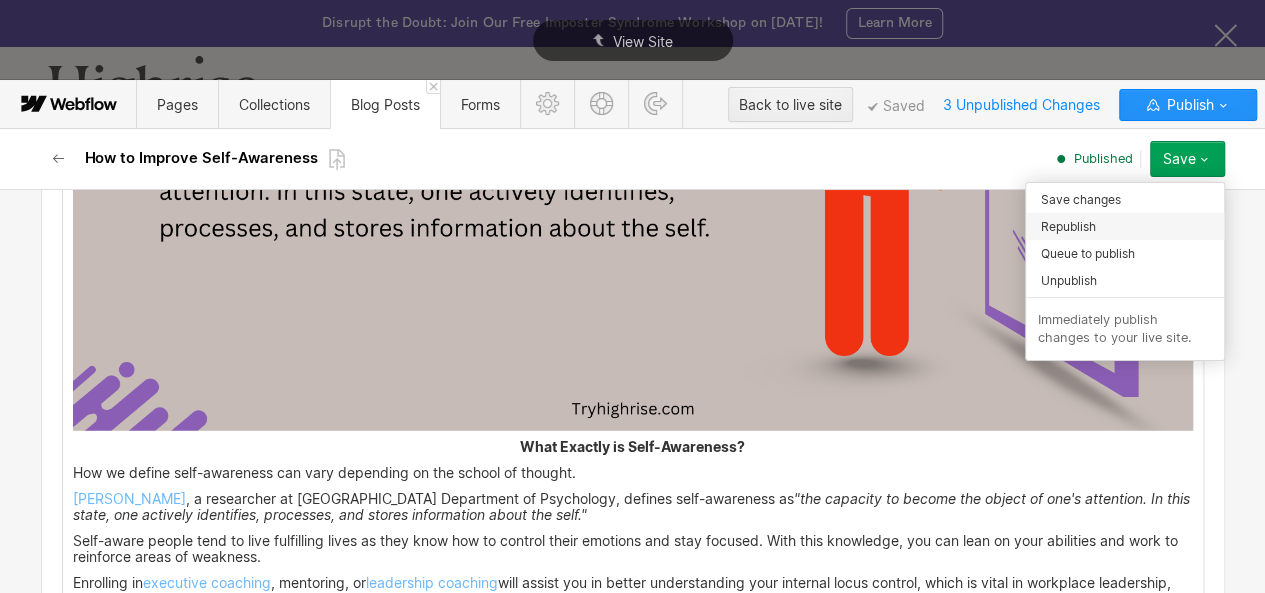 click on "Republish" at bounding box center (1125, 226) 